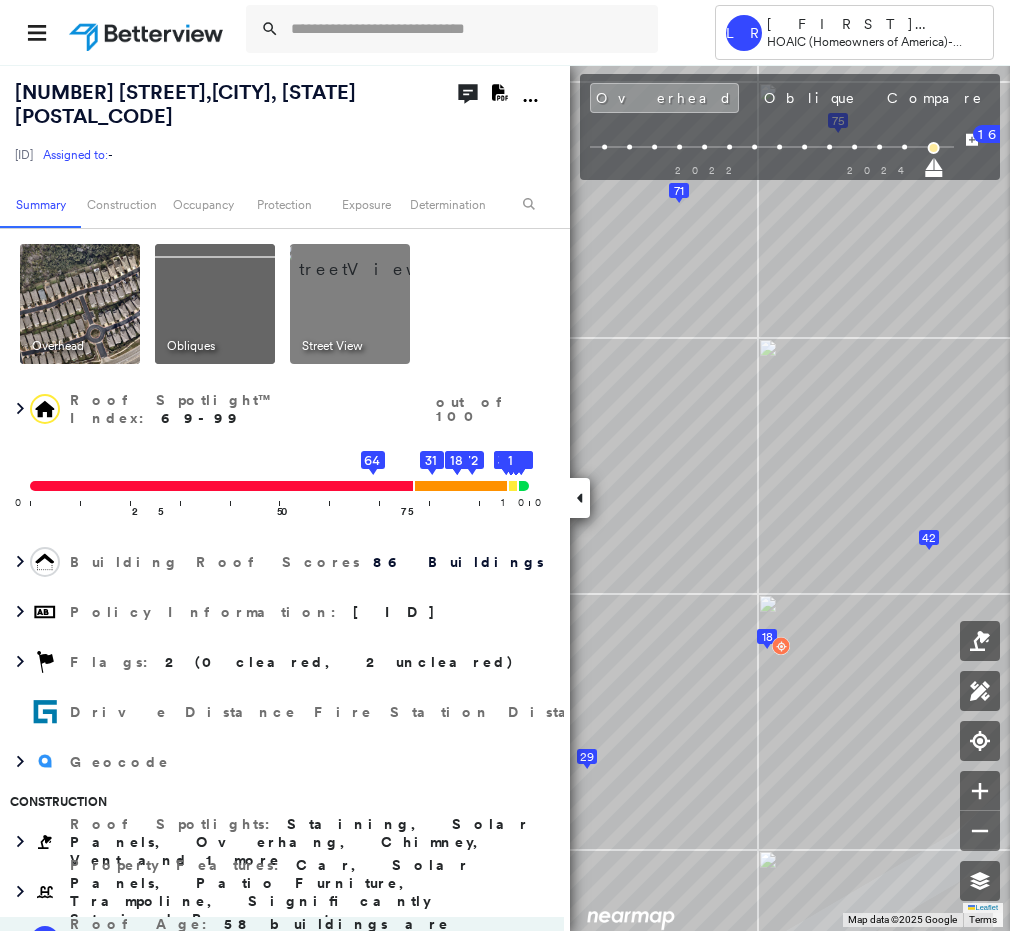 scroll, scrollTop: 0, scrollLeft: 0, axis: both 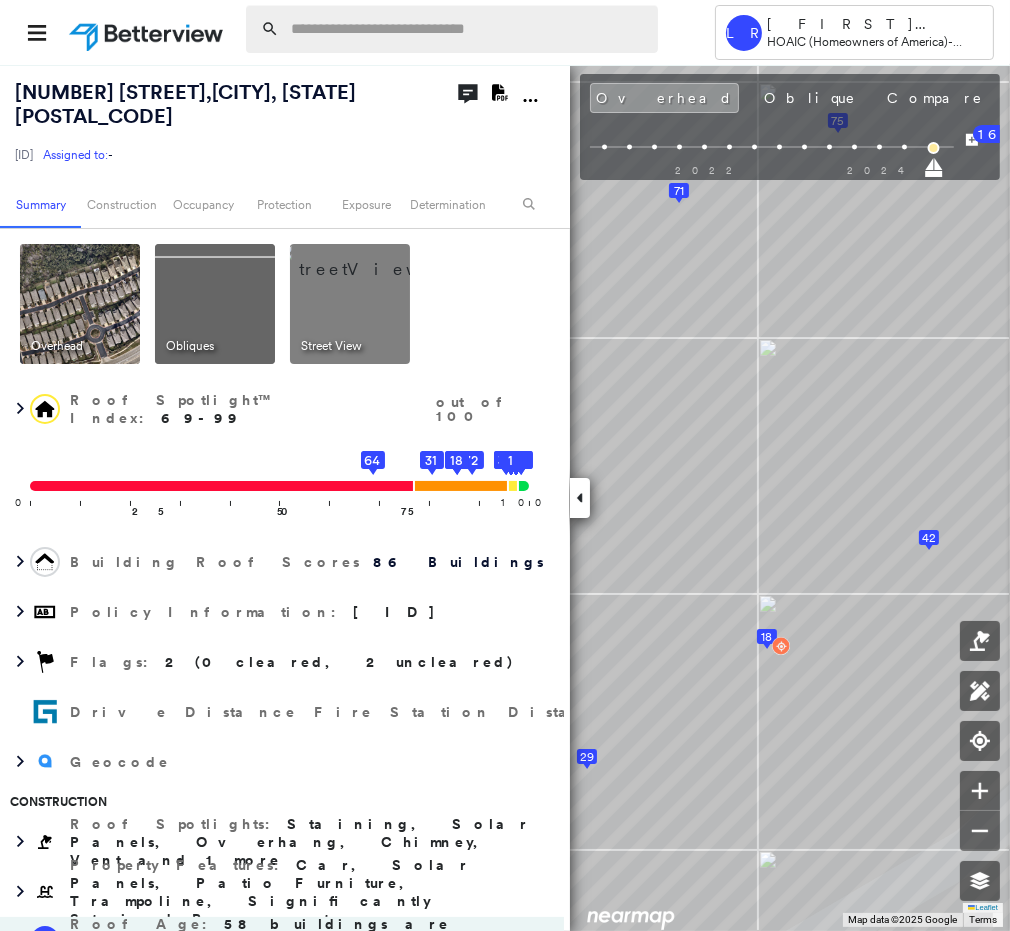 paste on "**********" 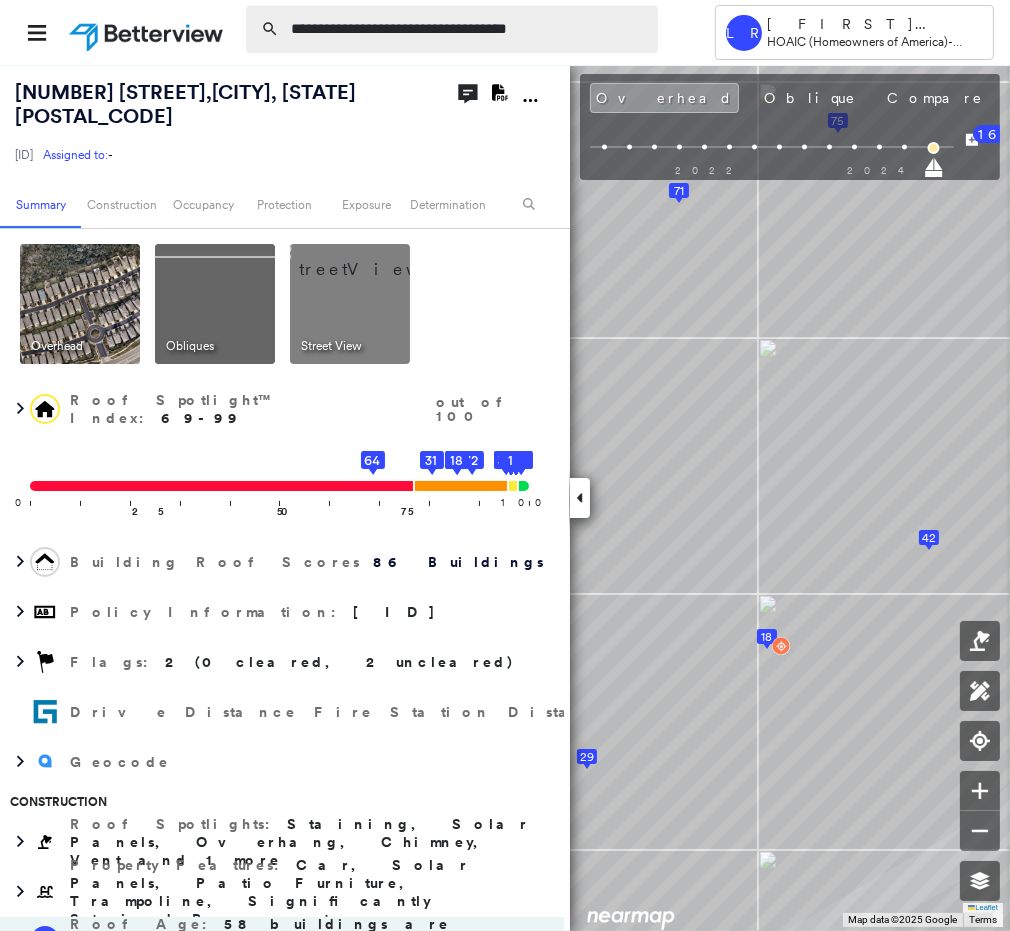 click on "**********" at bounding box center (468, 29) 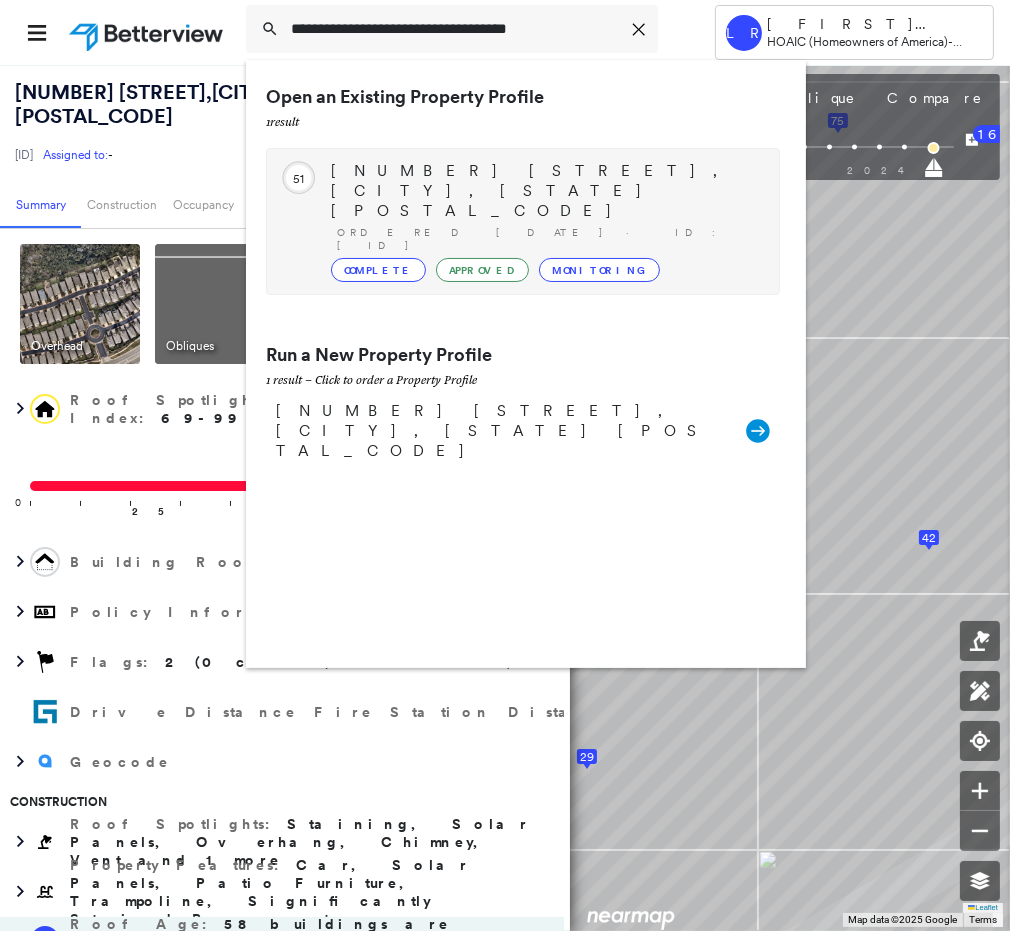 type on "**********" 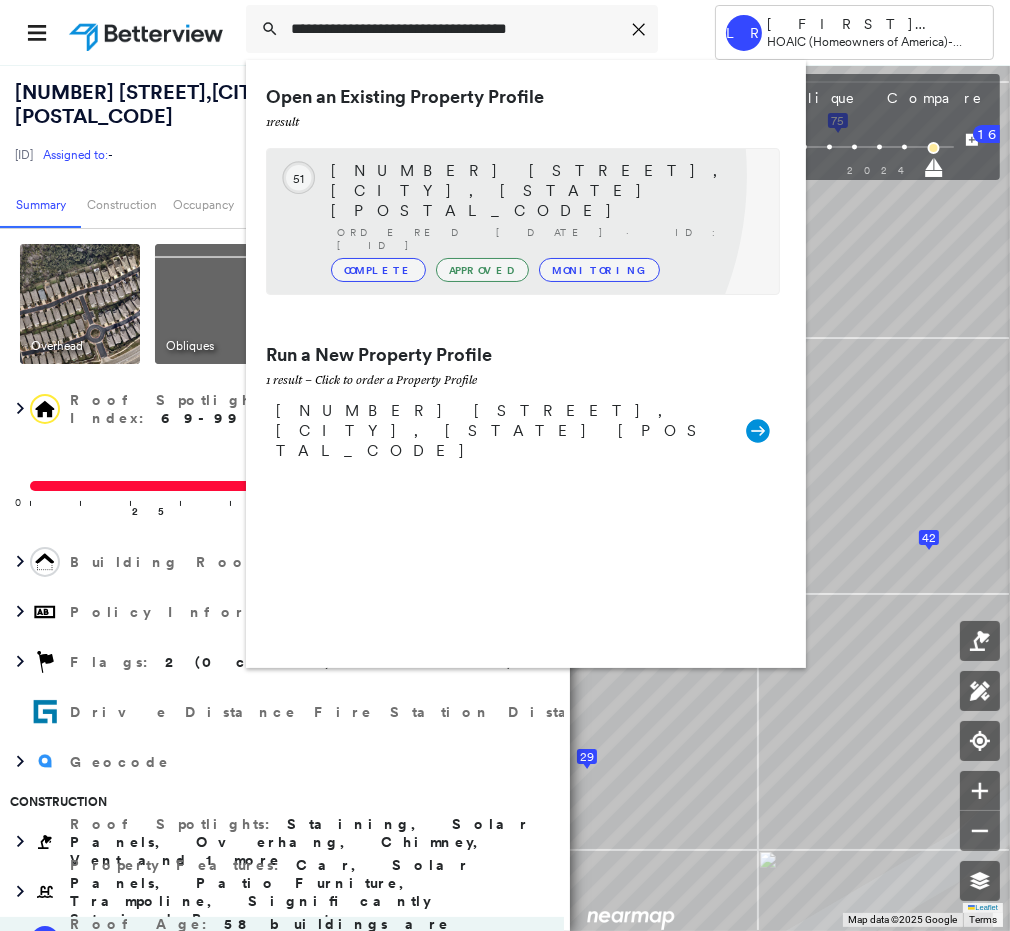 click on "[NUMBER] [STREET], [CITY], [STATE] [POSTAL_CODE]" at bounding box center (545, 191) 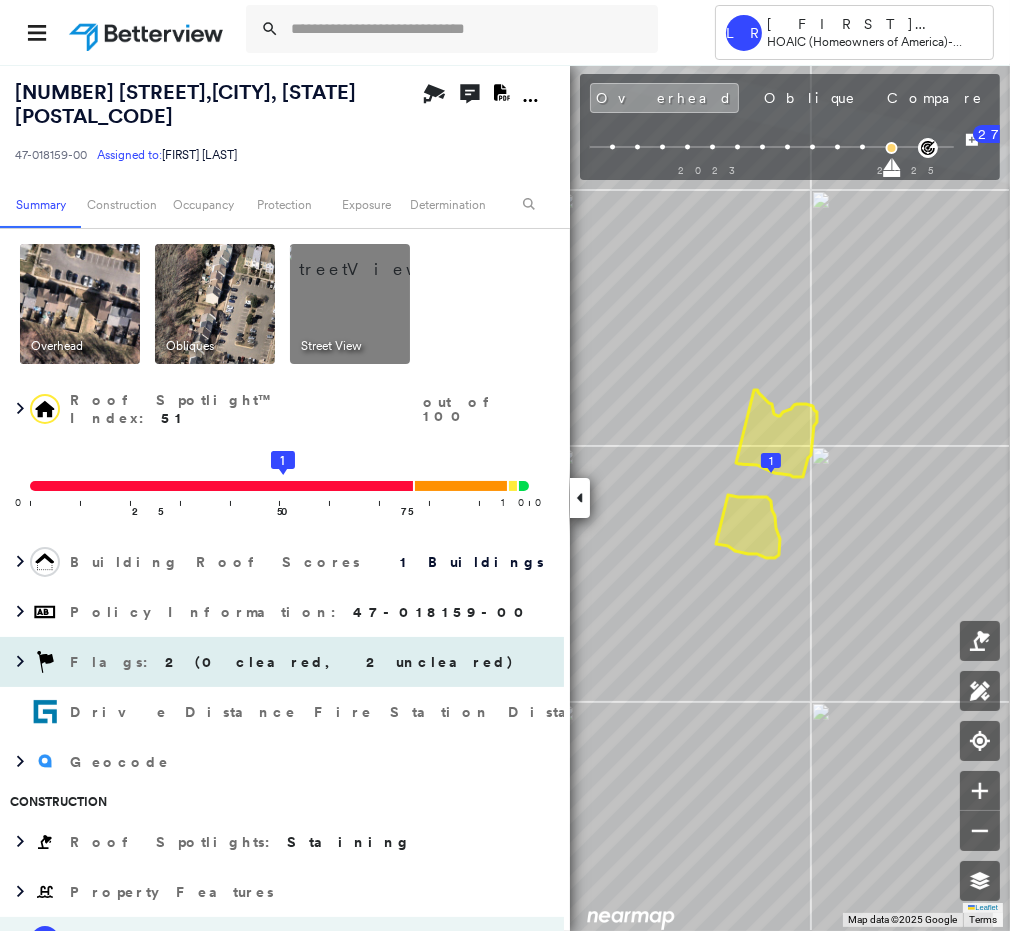 click on "2 (0 cleared, 2 uncleared)" at bounding box center (340, 662) 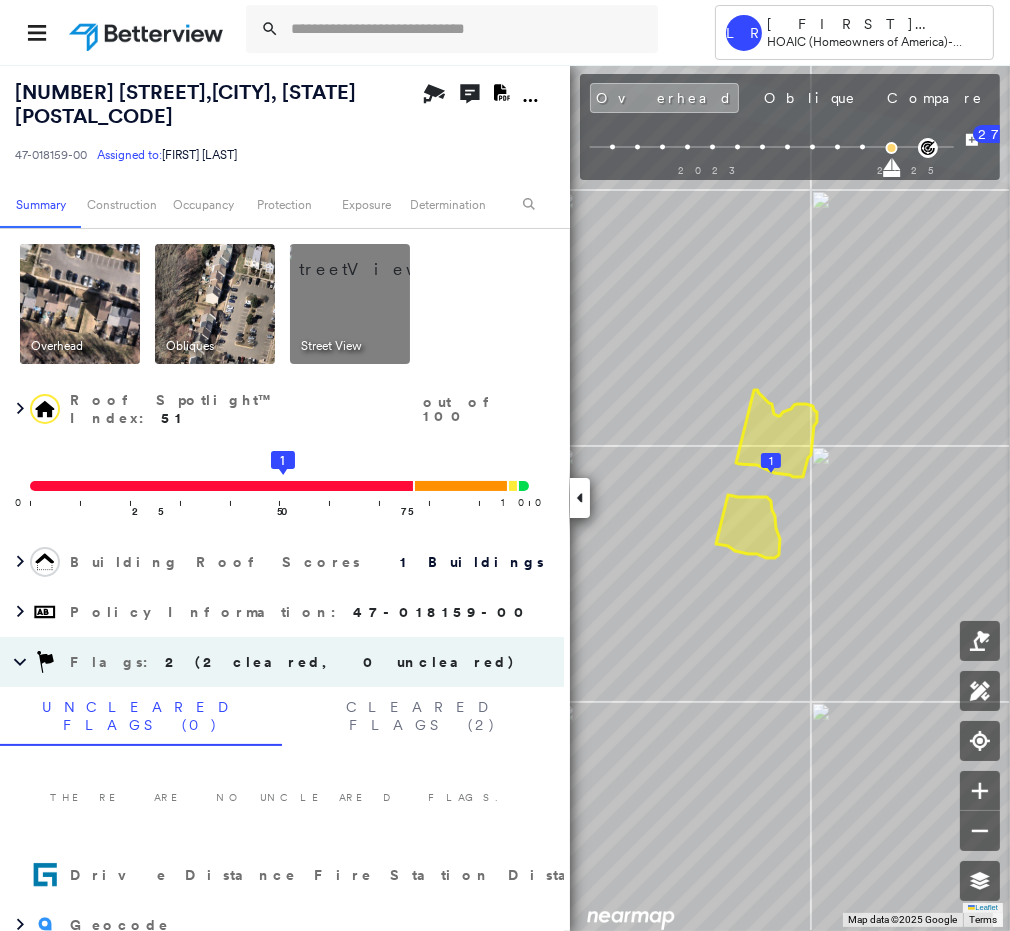 click on "LR [LAST_NAME] HOAIC (Homeowners of America)  -   Personal Lines" at bounding box center (505, 32) 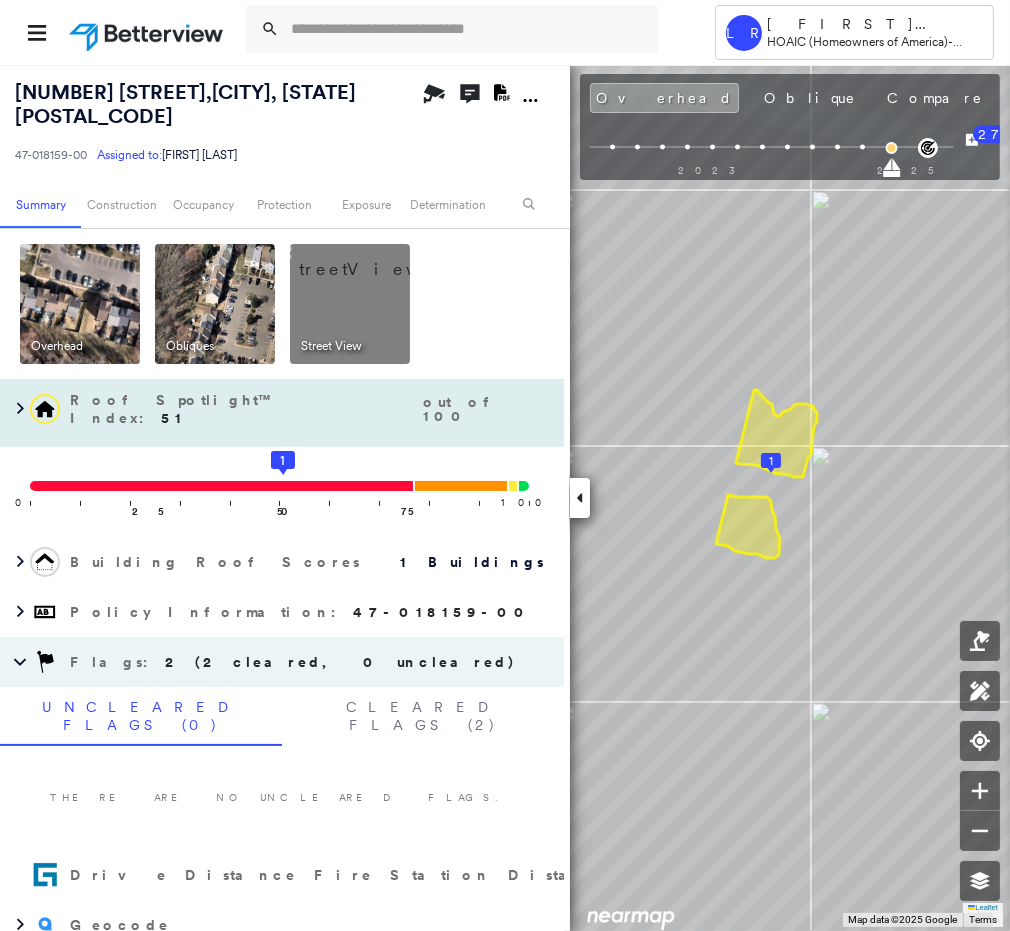 click on "Roof Spotlight™ Index :  51" at bounding box center (244, 409) 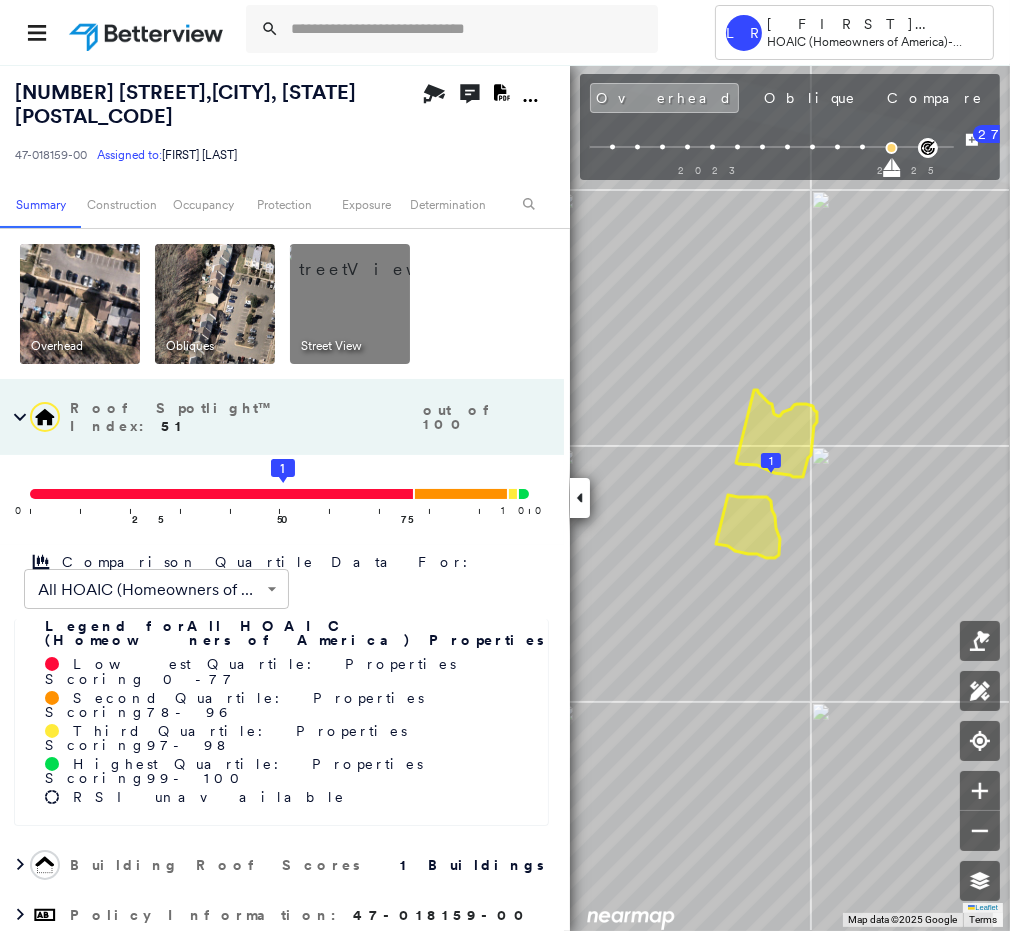 scroll, scrollTop: 133, scrollLeft: 0, axis: vertical 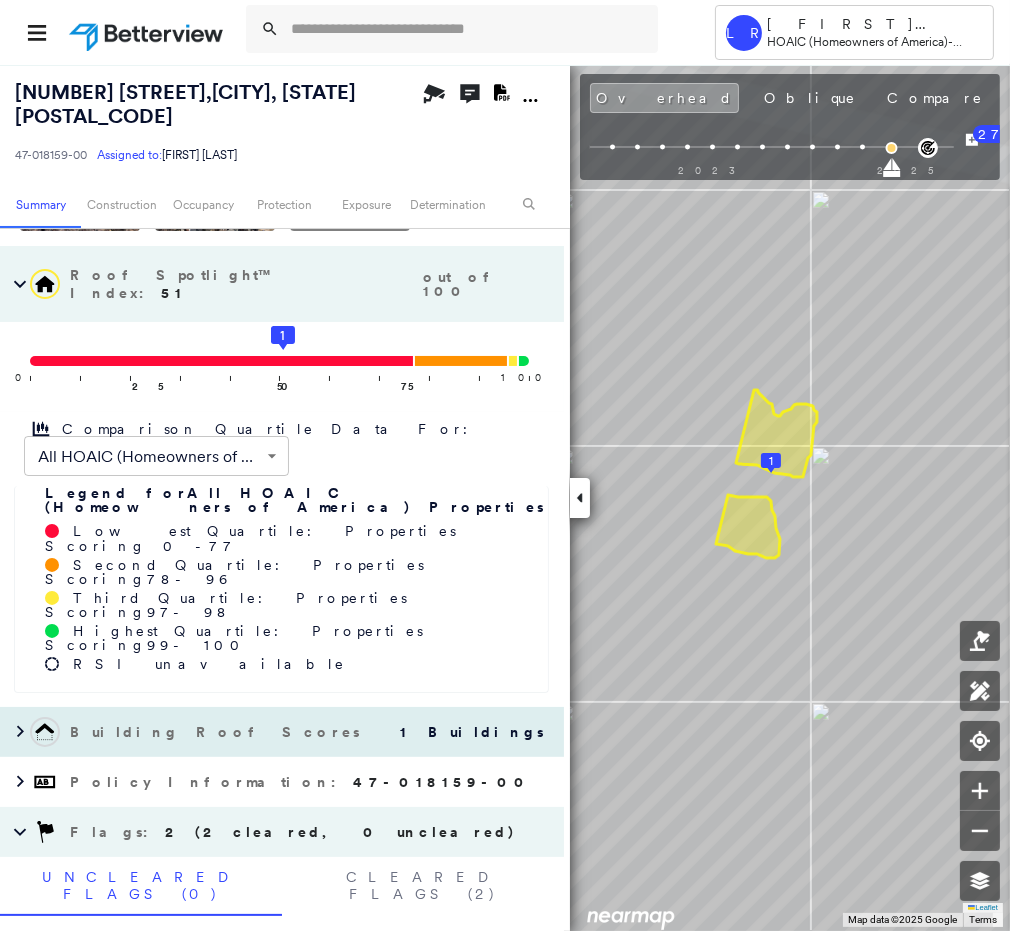 click on "Building Roof Scores" at bounding box center (217, 732) 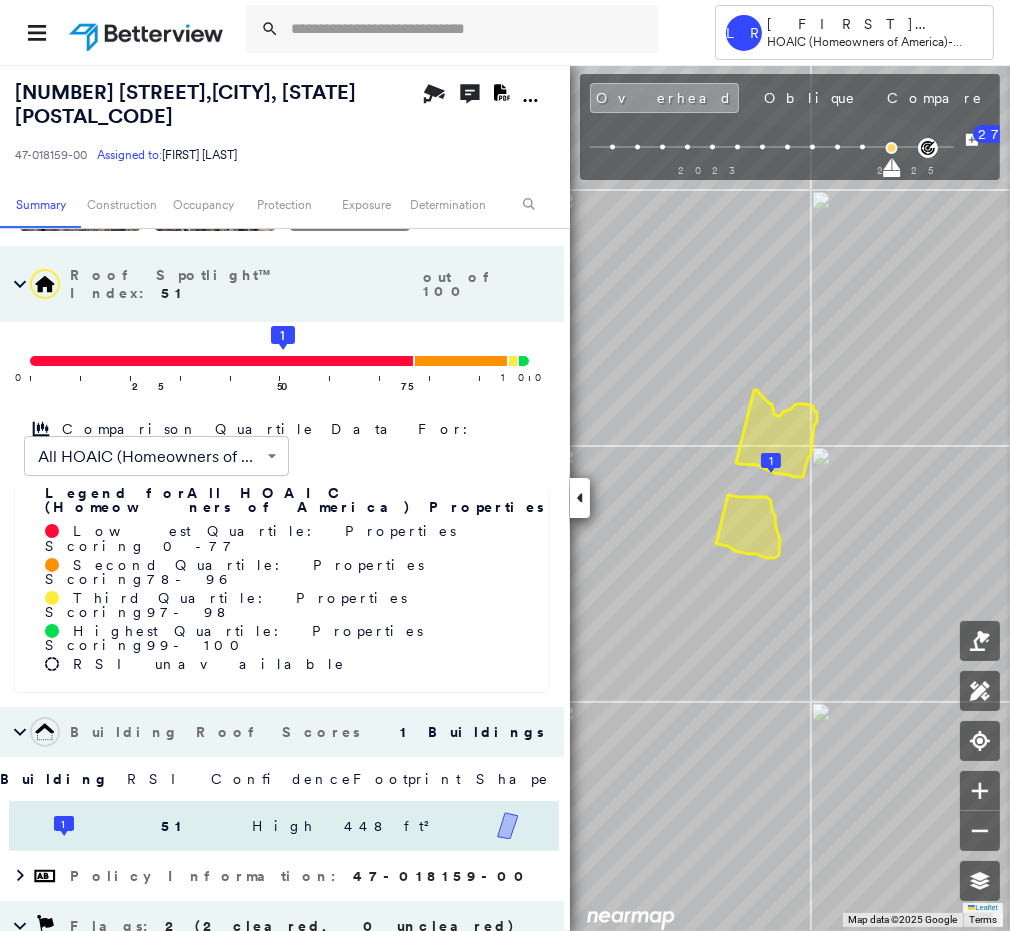 click on "1 51 High 448 ft²" at bounding box center (284, 826) 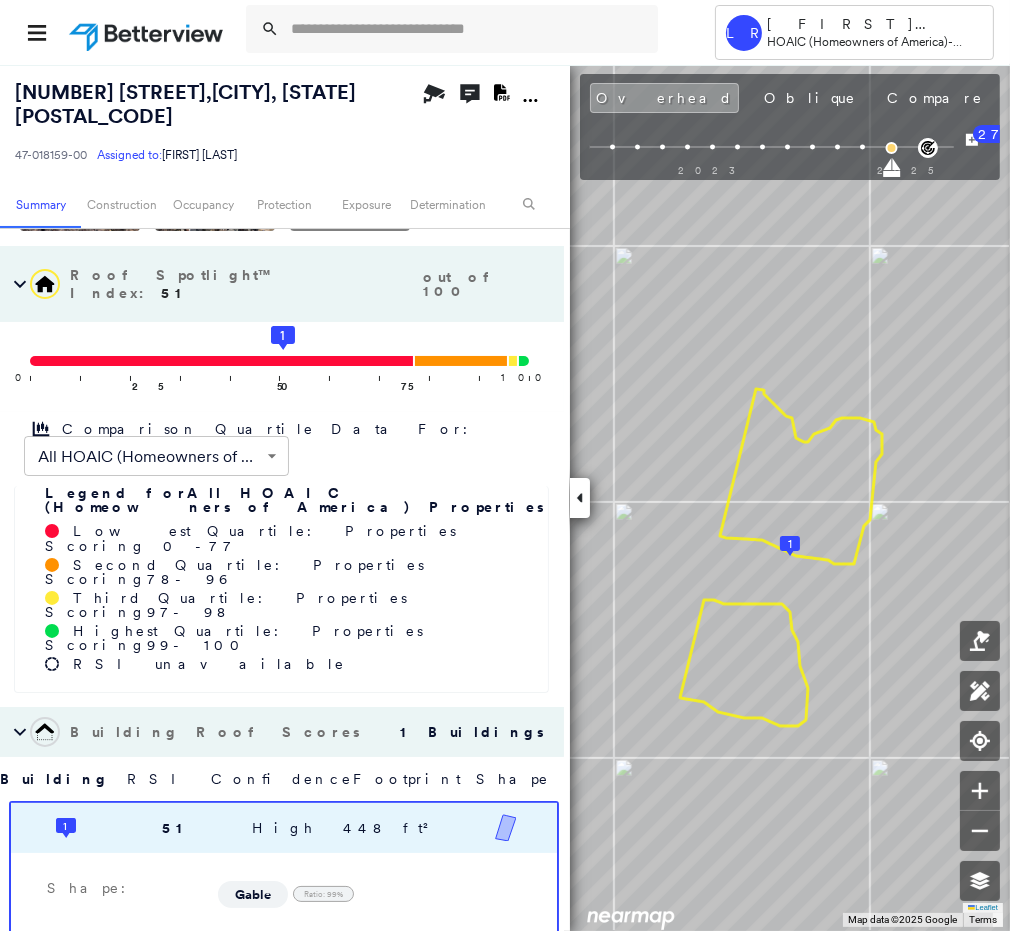 scroll, scrollTop: 266, scrollLeft: 0, axis: vertical 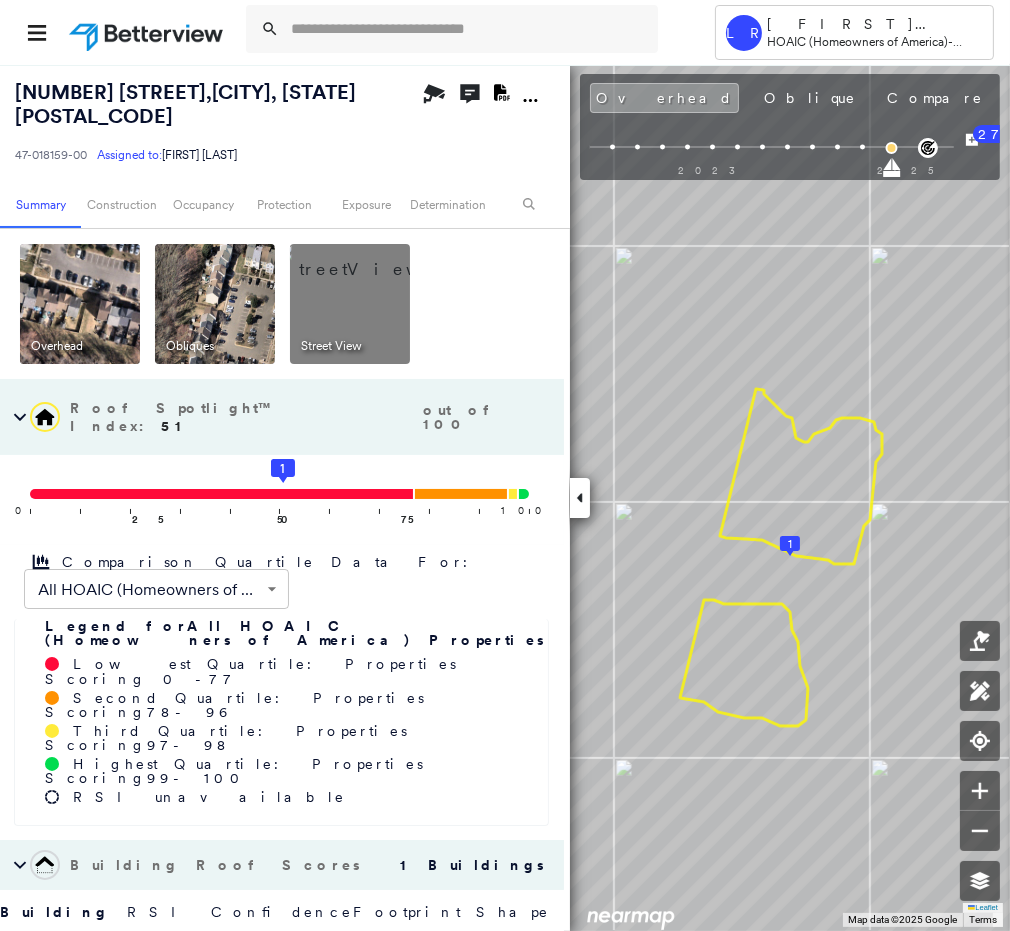click on "Street View" at bounding box center [1108, 98] 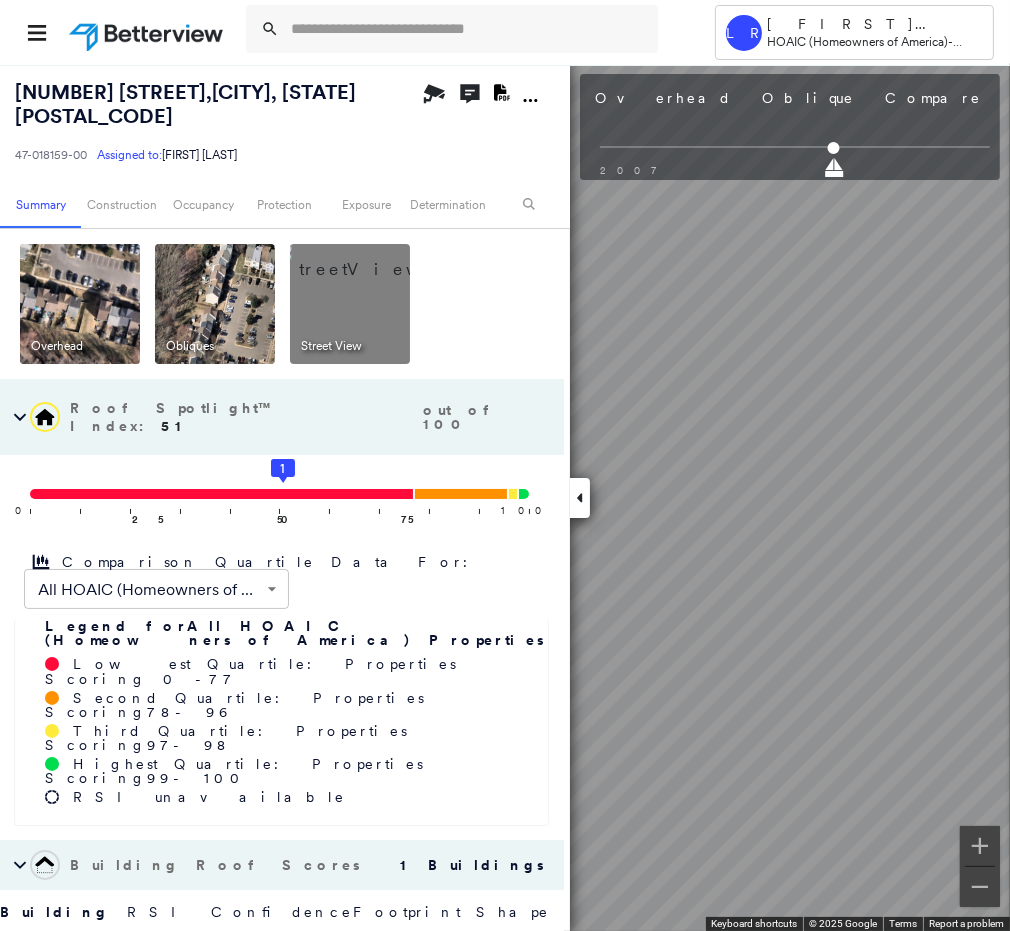click on "Tower LR [LAST_NAME] HOAIC (Homeowners of America)  -   Personal Lines [NUMBER] [STREET], [CITY], [STATE] [POSTAL_CODE] [ID] Assigned to: [FIRST] [LAST] Assigned to: [FIRST] [LAST] [ID] Assigned to: [FIRST] [LAST] Open Comments Download PDF Report Summary Construction Occupancy Protection Exposure Determination Overhead Obliques Street View Roof Spotlight™ Index : 51 out of 100 0 100 25 50 75 1 Comparison Quartile Data For: All HOAIC (Homeowners of America) Properties ****** ​ Legend for  All HOAIC (Homeowners of America) Properties Lowest Quartile: Properties Scoring 0 - 77 Second Quartile: Properties Scoring  78  -   96 Third Quartile: Properties Scoring  97  -   98 Highest Quartile: Properties Scoring  99  - 100 RSI unavailable Building Roof Scores 1 Buildings Building RSI Confidence Footprint Shape 1 51 High [SQUARE_FEET] Shape: Gable Ratio: 99% Material: Asphalt Shingle Ratio: 99% Slope: 26 degrees (Moderate) Height: 27 (2 Story) Square Footage: [SQUARE_FEET] Staining Prevalent  ( ) Policy Information : [ID] Flags : : 2.25 Geocode" at bounding box center [505, 465] 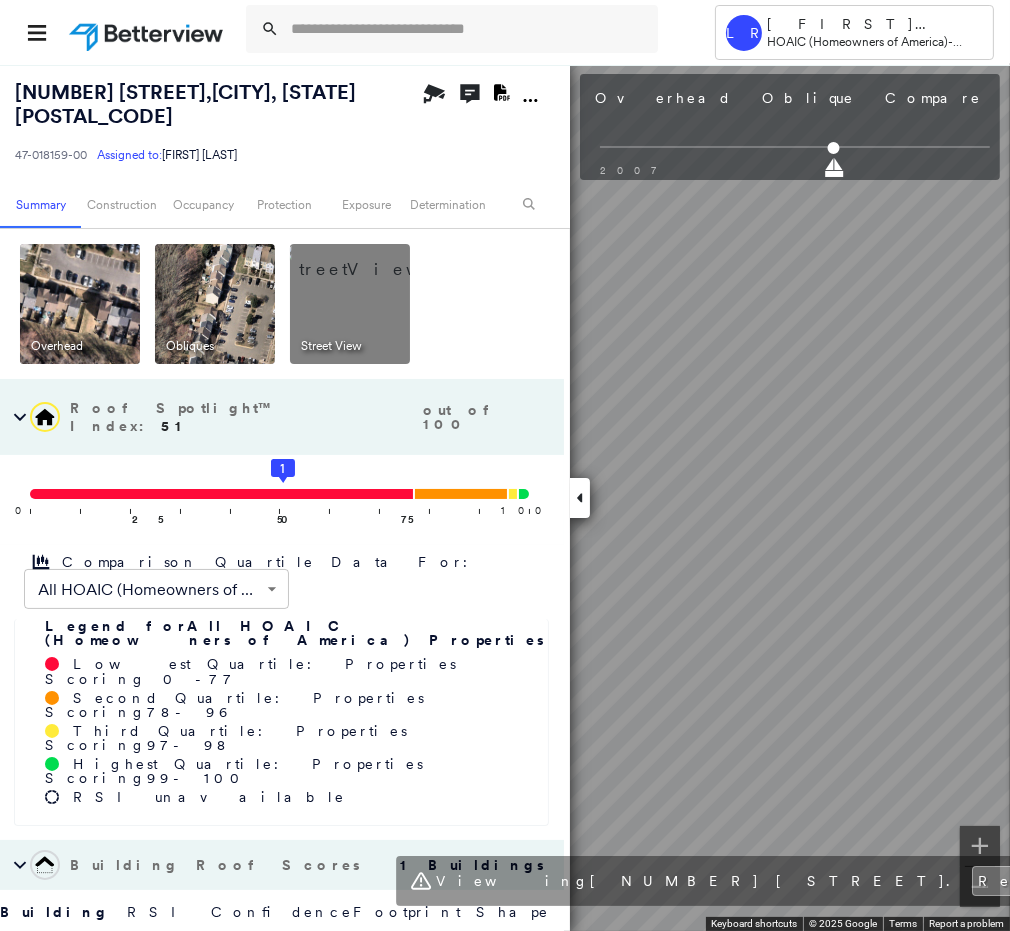 click on "Tower LR [LAST_NAME] HOAIC (Homeowners of America)  -   Personal Lines [NUMBER] [STREET], [CITY], [STATE] [POSTAL_CODE] [ID] Assigned to: [FIRST] [LAST] Assigned to: [FIRST] [LAST] [ID] Assigned to: [FIRST] [LAST] Open Comments Download PDF Report Summary Construction Occupancy Protection Exposure Determination Overhead Obliques Street View Roof Spotlight™ Index : 51 out of 100 0 100 25 50 75 1 Comparison Quartile Data For: All HOAIC (Homeowners of America) Properties ****** ​ Legend for  All HOAIC (Homeowners of America) Properties Lowest Quartile: Properties Scoring 0 - 77 Second Quartile: Properties Scoring  78  -   96 Third Quartile: Properties Scoring  97  -   98 Highest Quartile: Properties Scoring  99  - 100 RSI unavailable Building Roof Scores 1 Buildings Building RSI Confidence Footprint Shape 1 51 High [SQUARE_FEET] Shape: Gable Ratio: 99% Material: Asphalt Shingle Ratio: 99% Slope: 26 degrees (Moderate) Height: 27 (2 Story) Square Footage: [SQUARE_FEET] Staining Prevalent  ( ) Policy Information : [ID] Flags : : 2.25 Geocode" at bounding box center [505, 465] 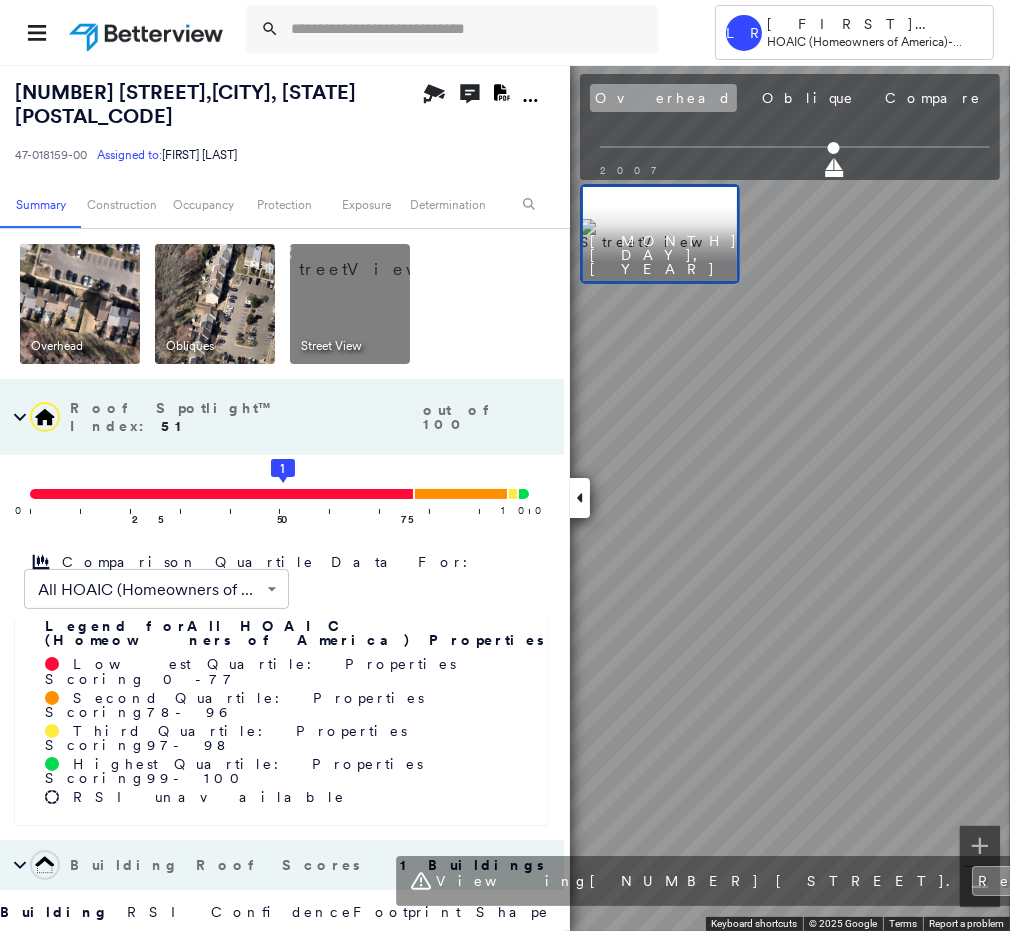click on "Overhead" at bounding box center [663, 98] 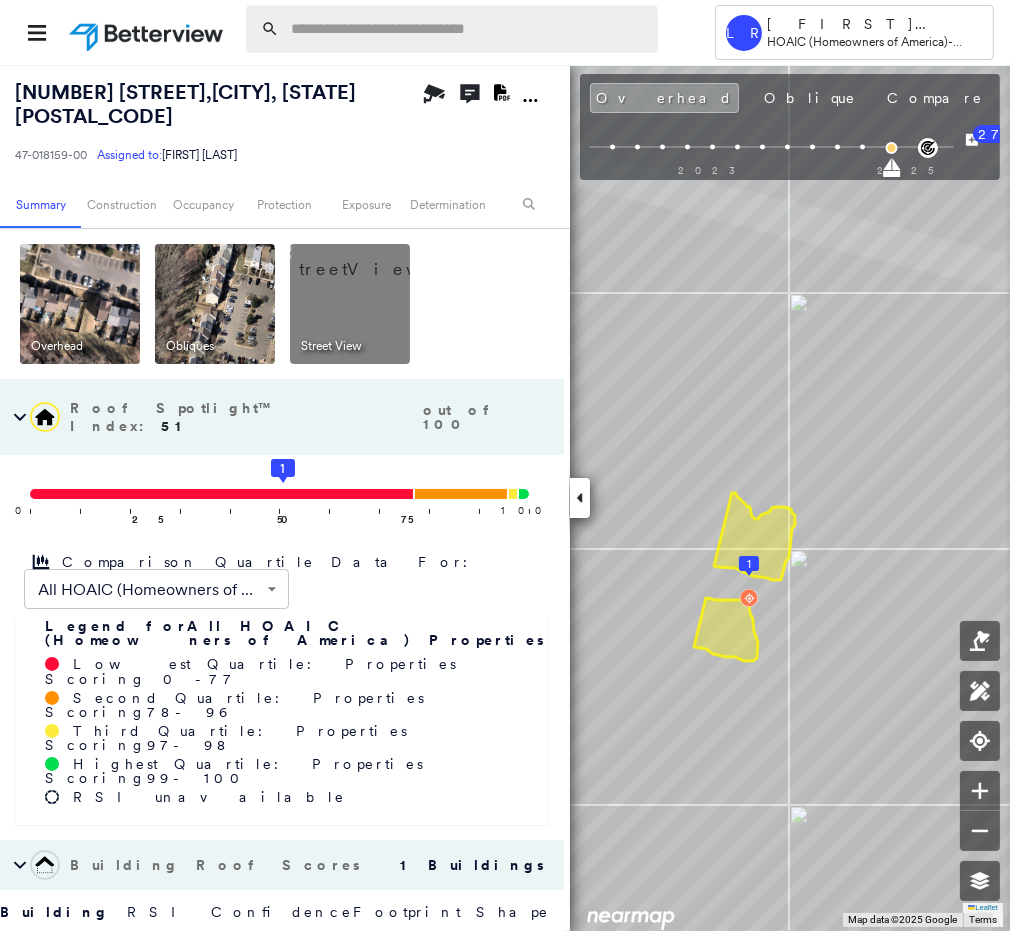 click at bounding box center [468, 29] 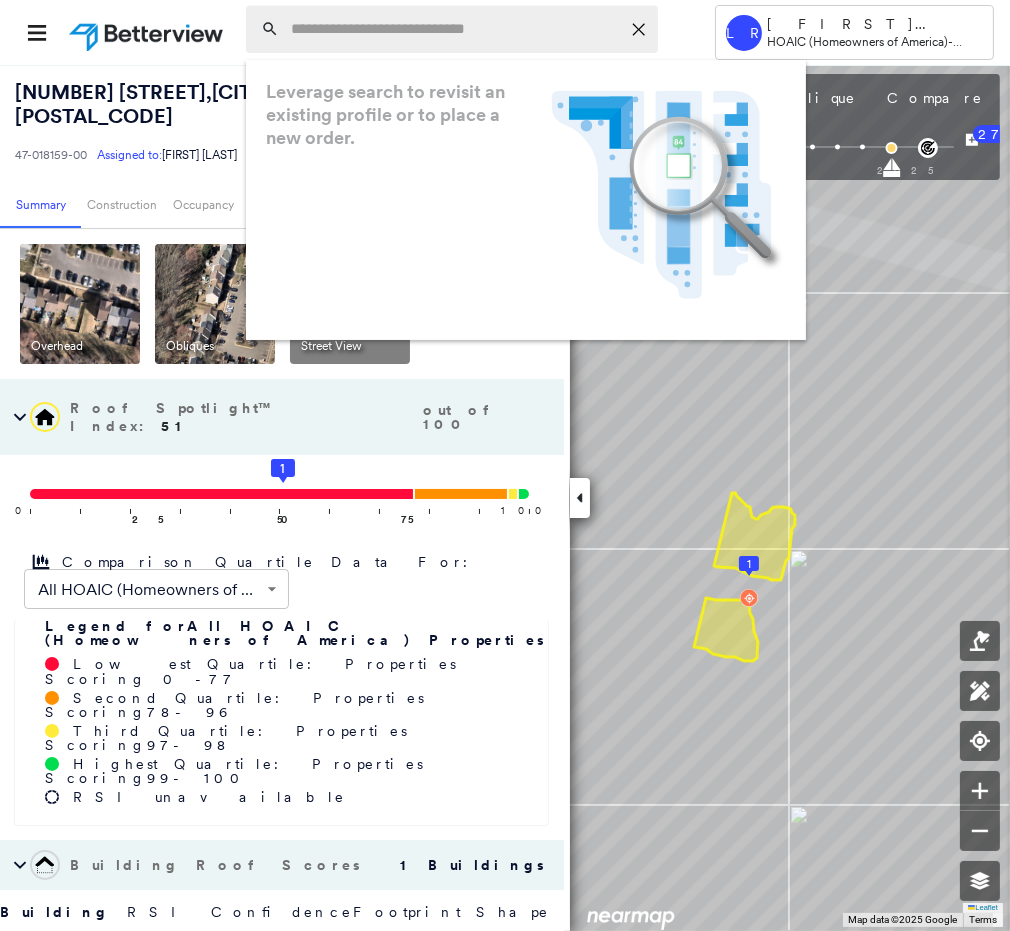 paste on "**********" 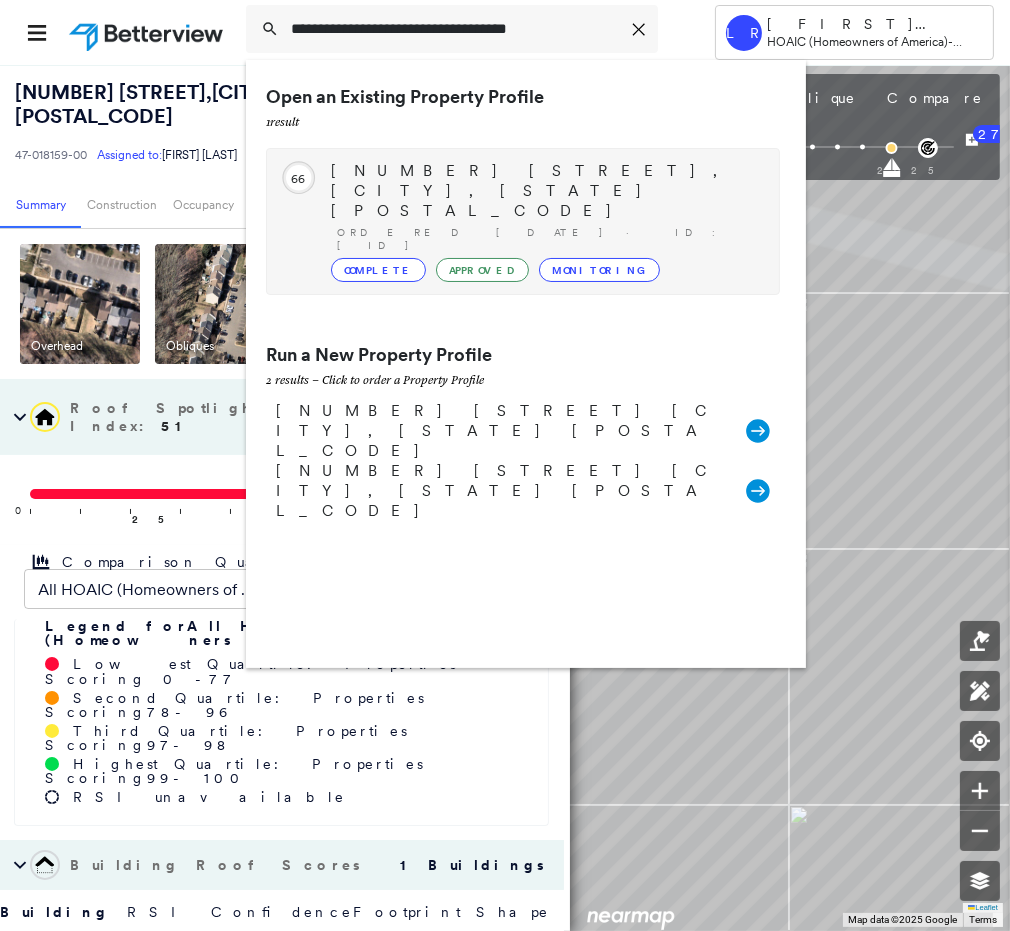 type on "**********" 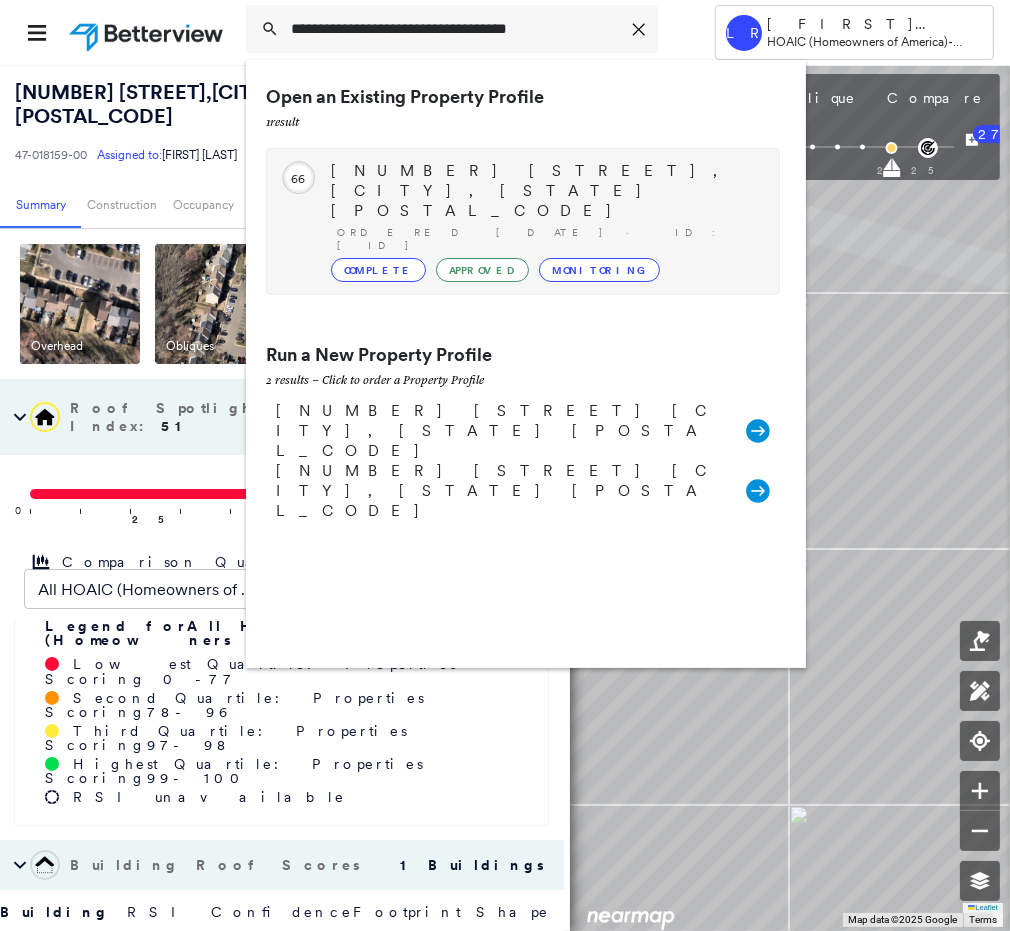 click on "[NUMBER] [STREET], [CITY], [STATE] [POSTAL_CODE]" at bounding box center (545, 191) 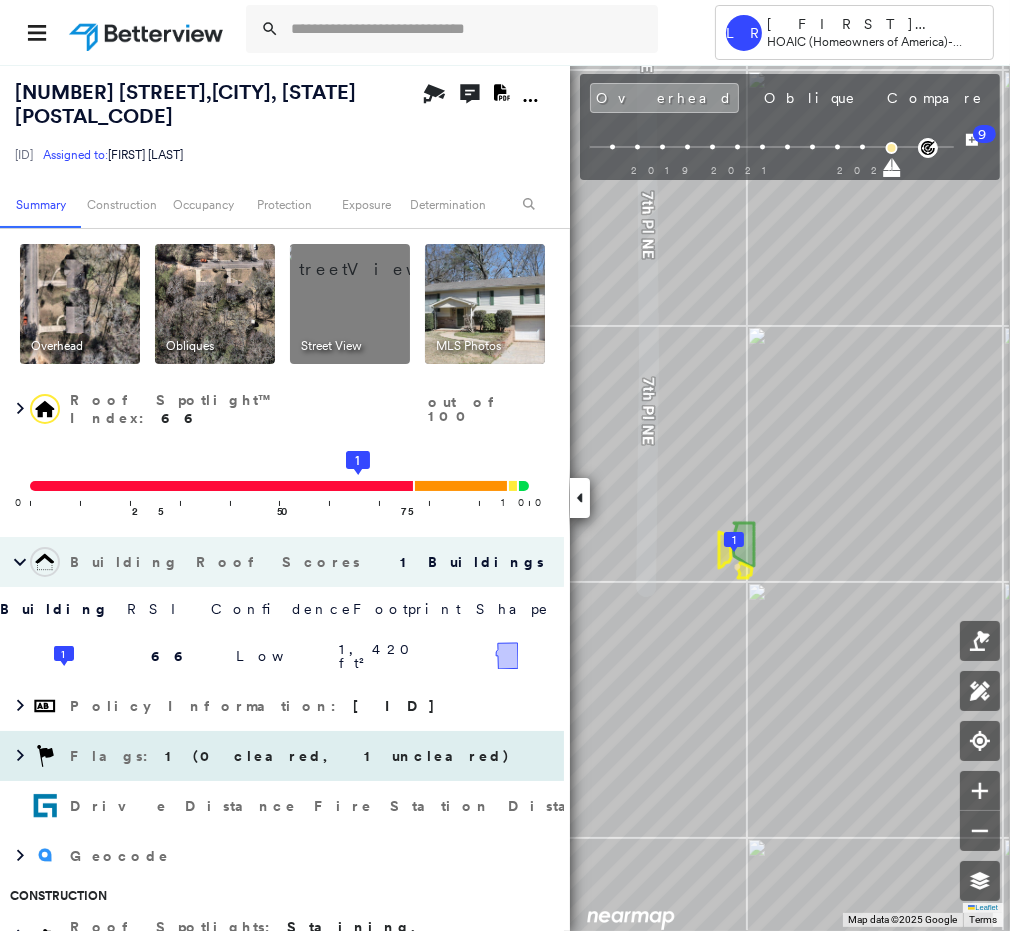 click on "Flags :  1 (0 cleared, 1 uncleared)" at bounding box center (282, 756) 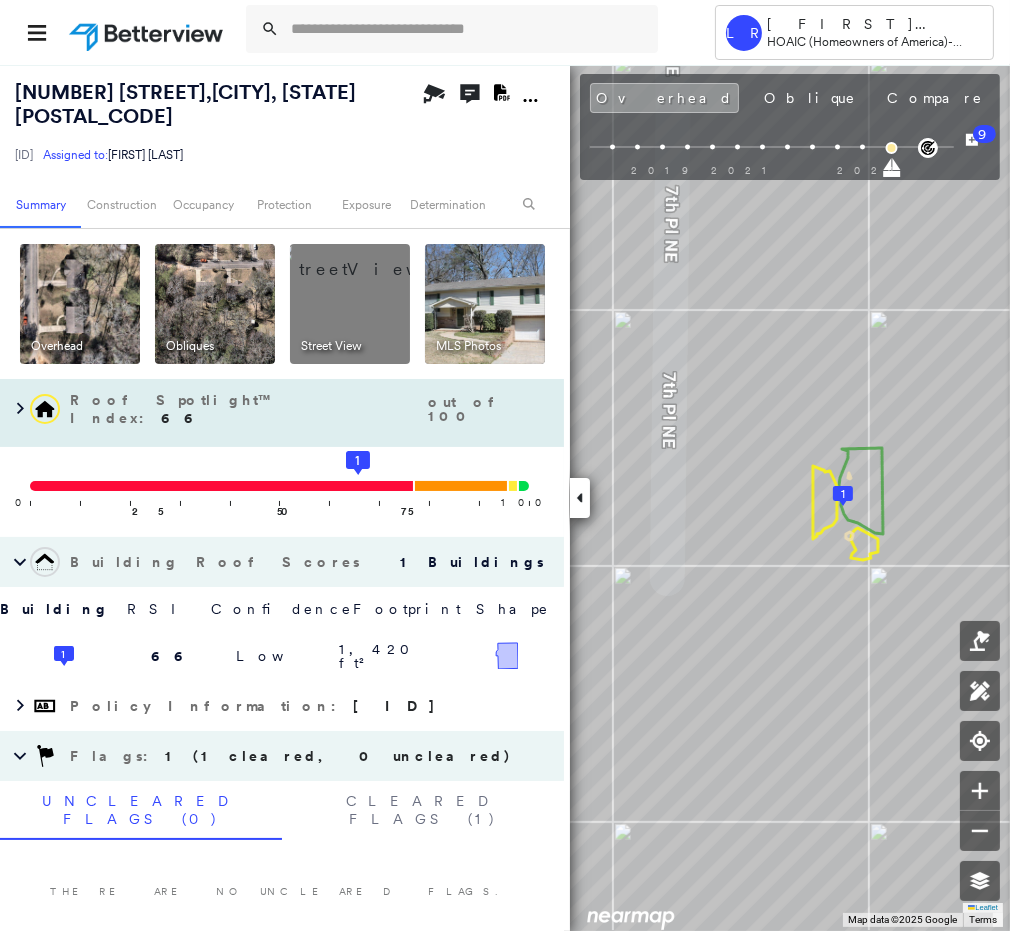 click on "Roof Spotlight™ Index :  66" at bounding box center [247, 409] 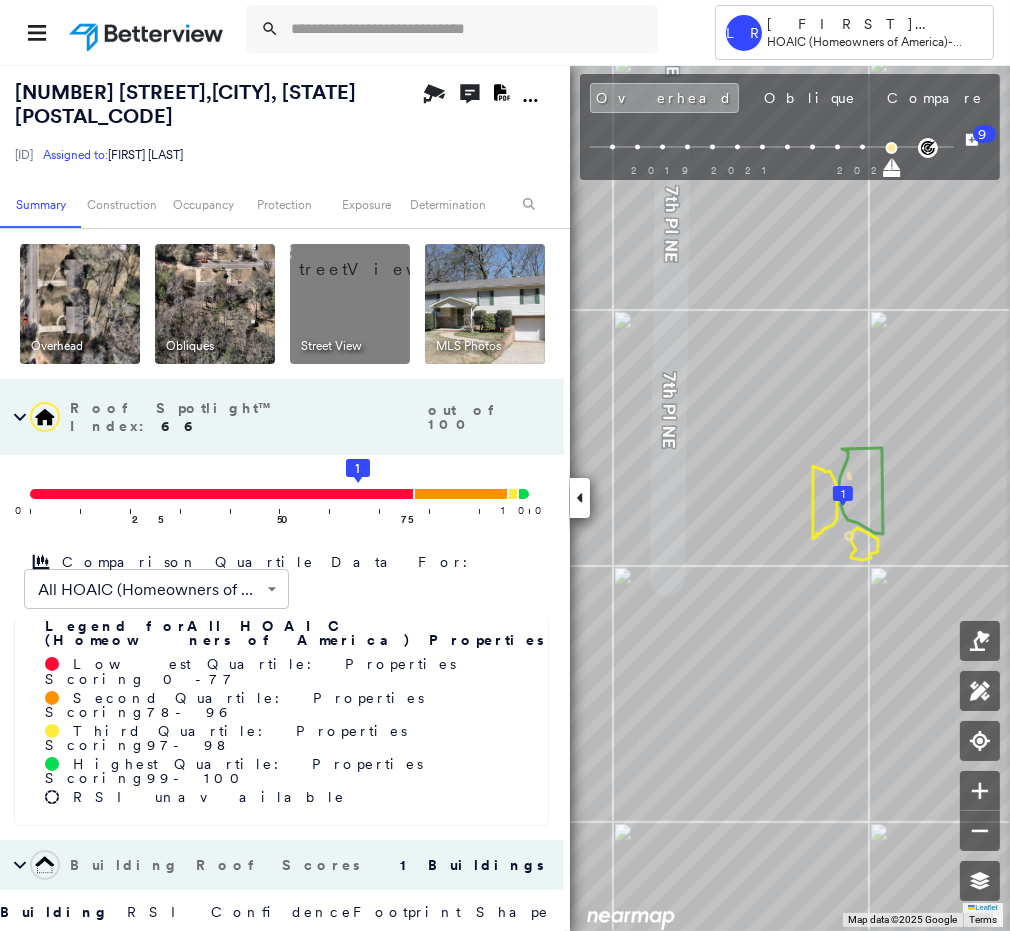 click on "1 66 Low 1,420 ft²" at bounding box center [284, 959] 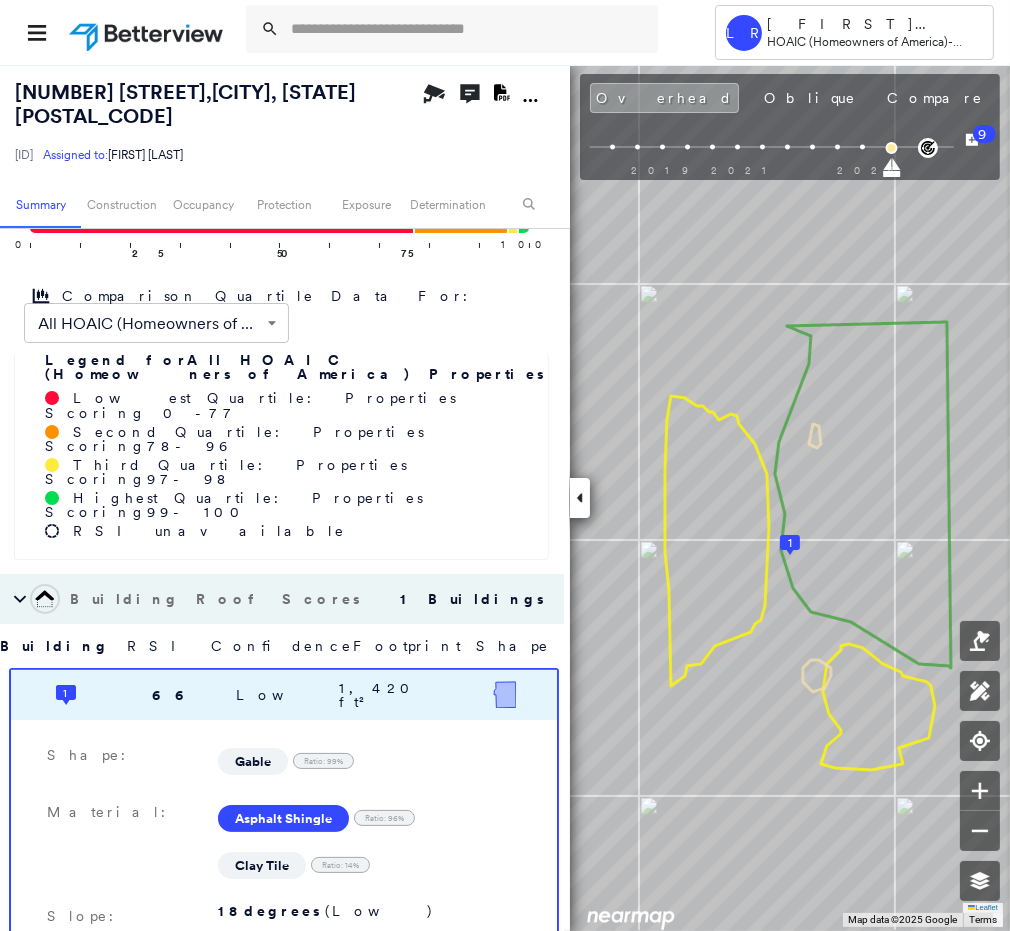 scroll, scrollTop: 533, scrollLeft: 0, axis: vertical 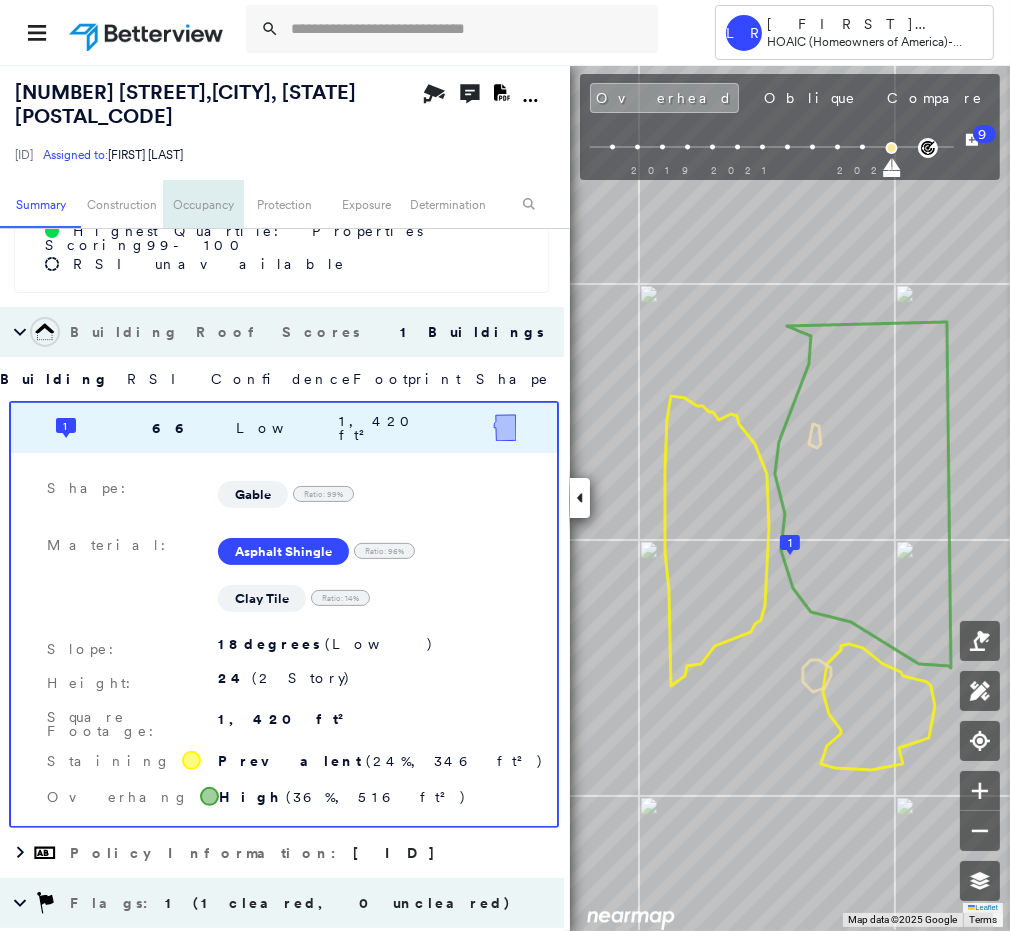 click on "Occupancy" at bounding box center [203, 204] 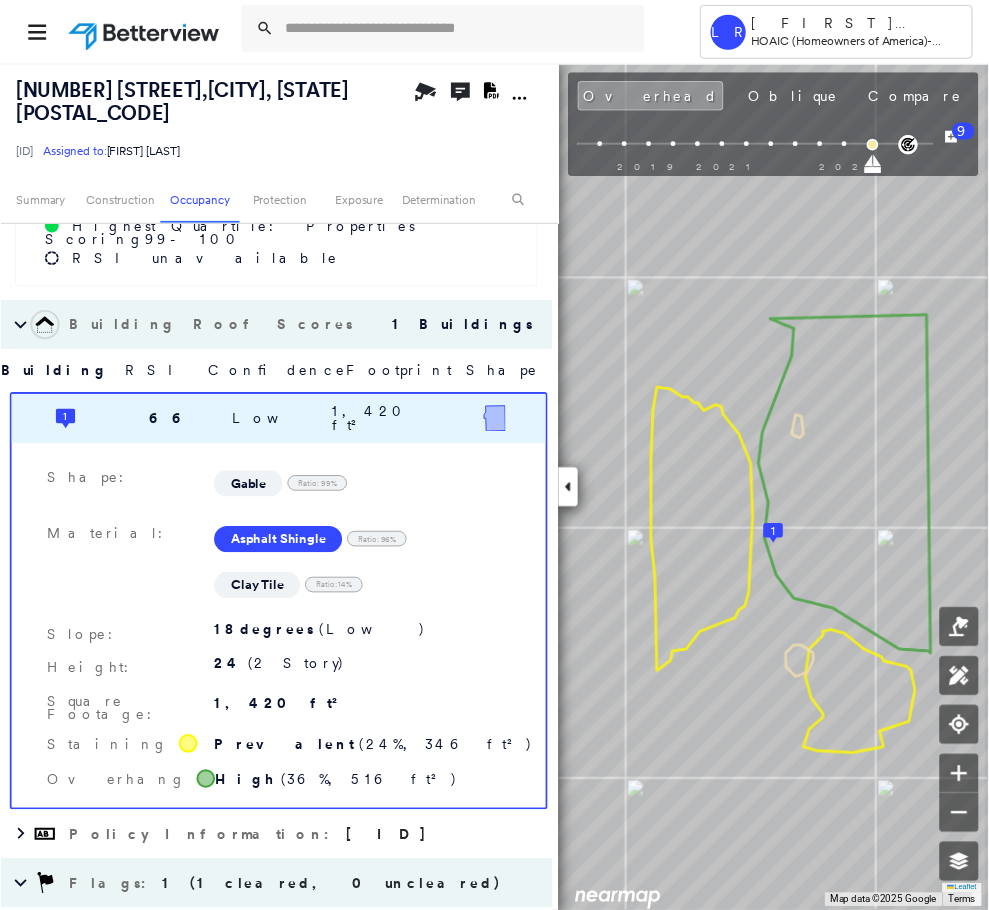 scroll, scrollTop: 1692, scrollLeft: 0, axis: vertical 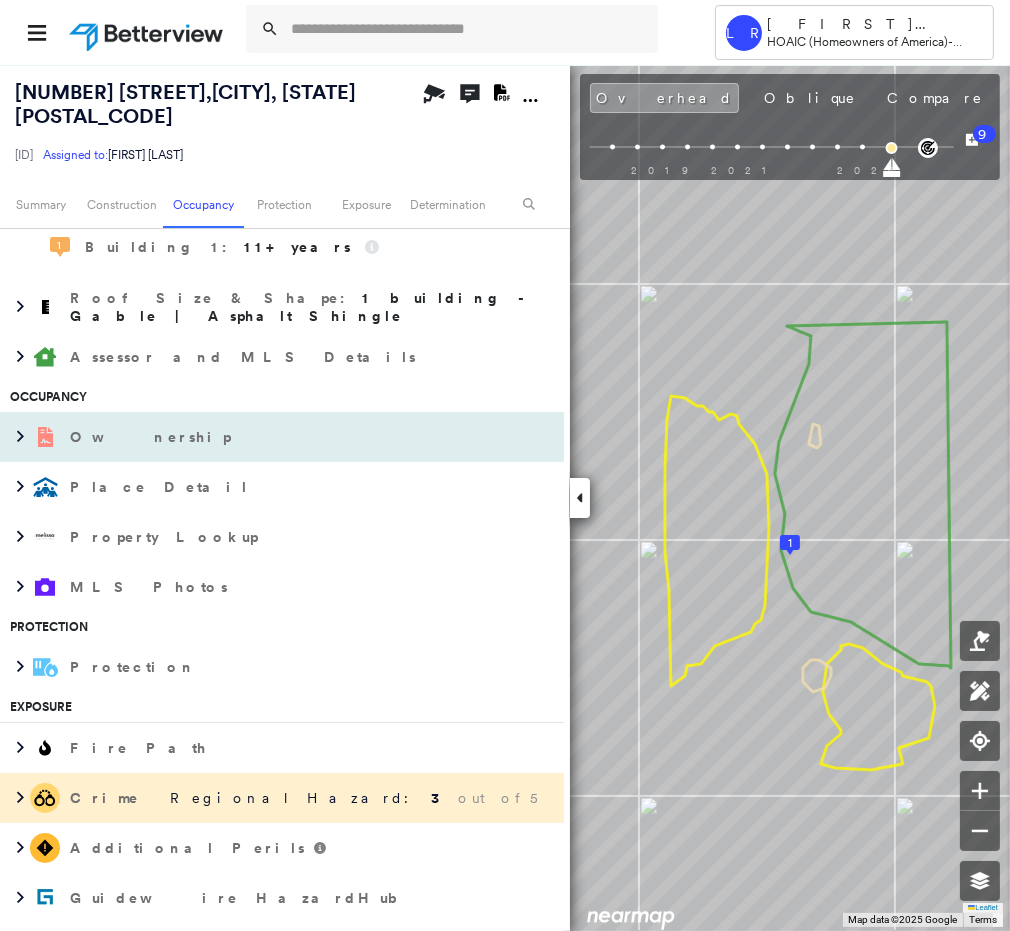 click on "Ownership" at bounding box center [152, 437] 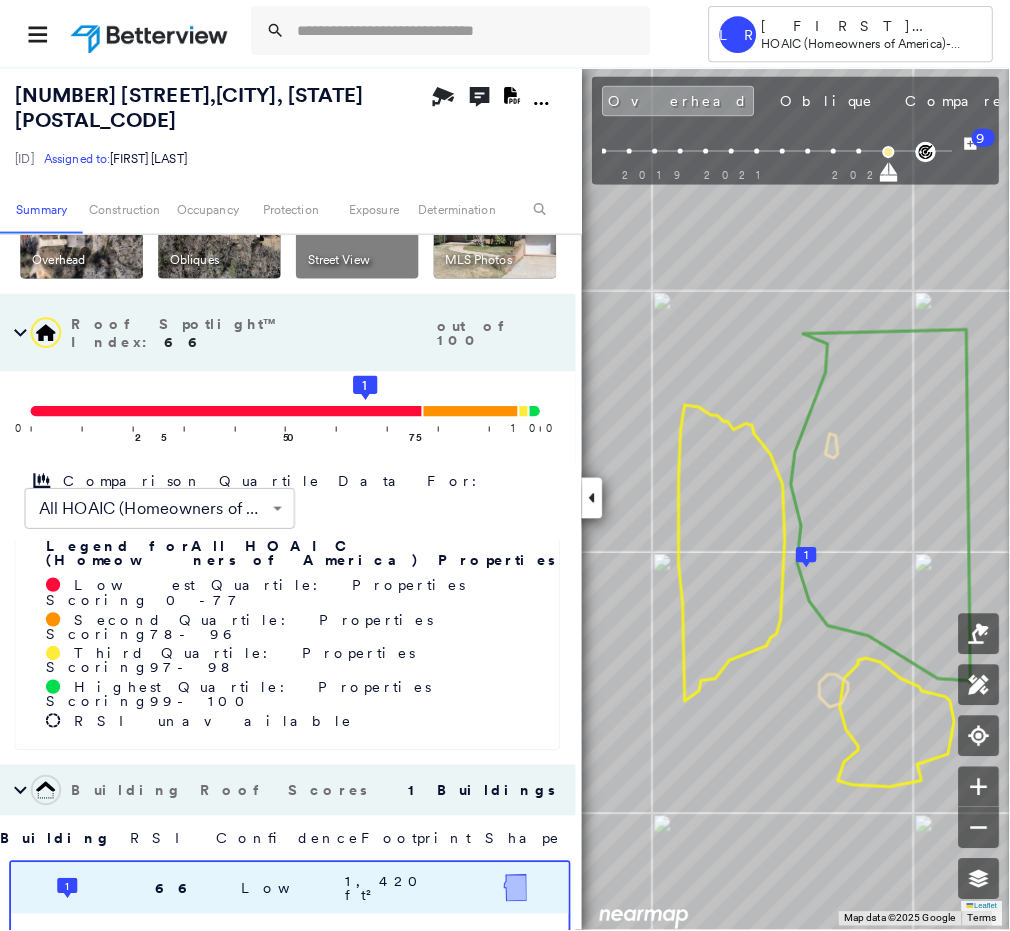 scroll, scrollTop: 0, scrollLeft: 0, axis: both 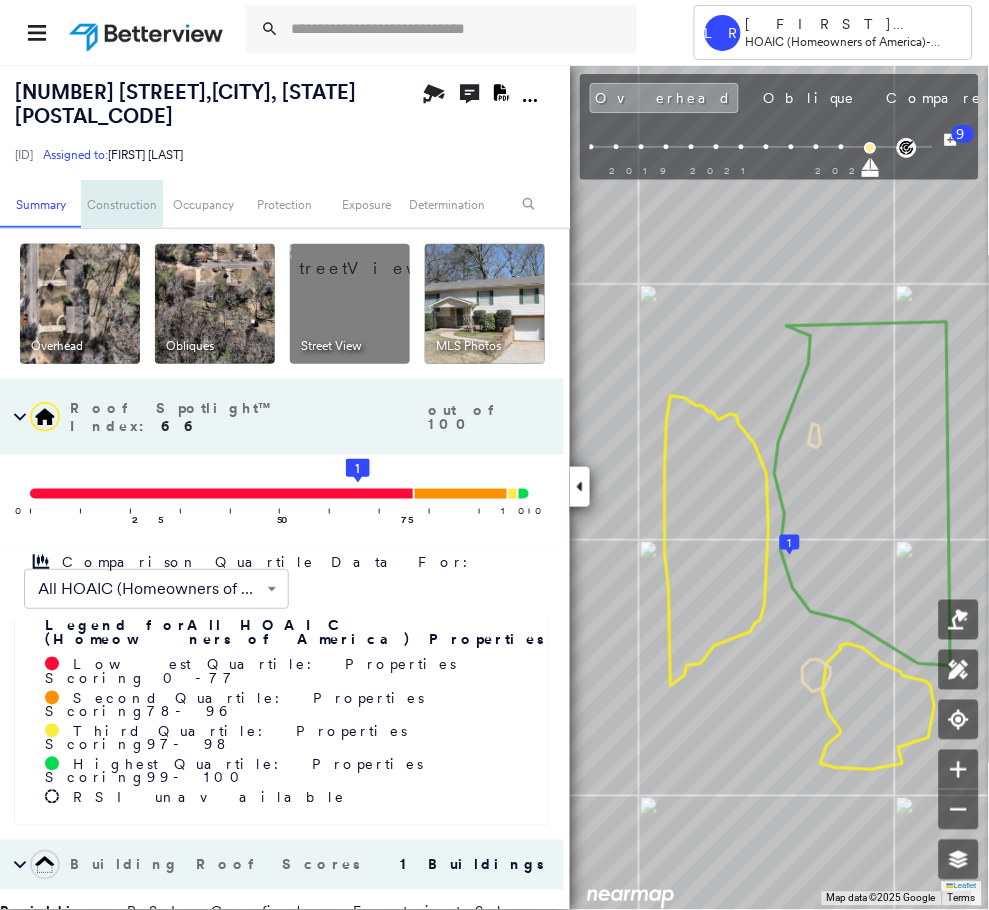 click on "Construction" at bounding box center (121, 204) 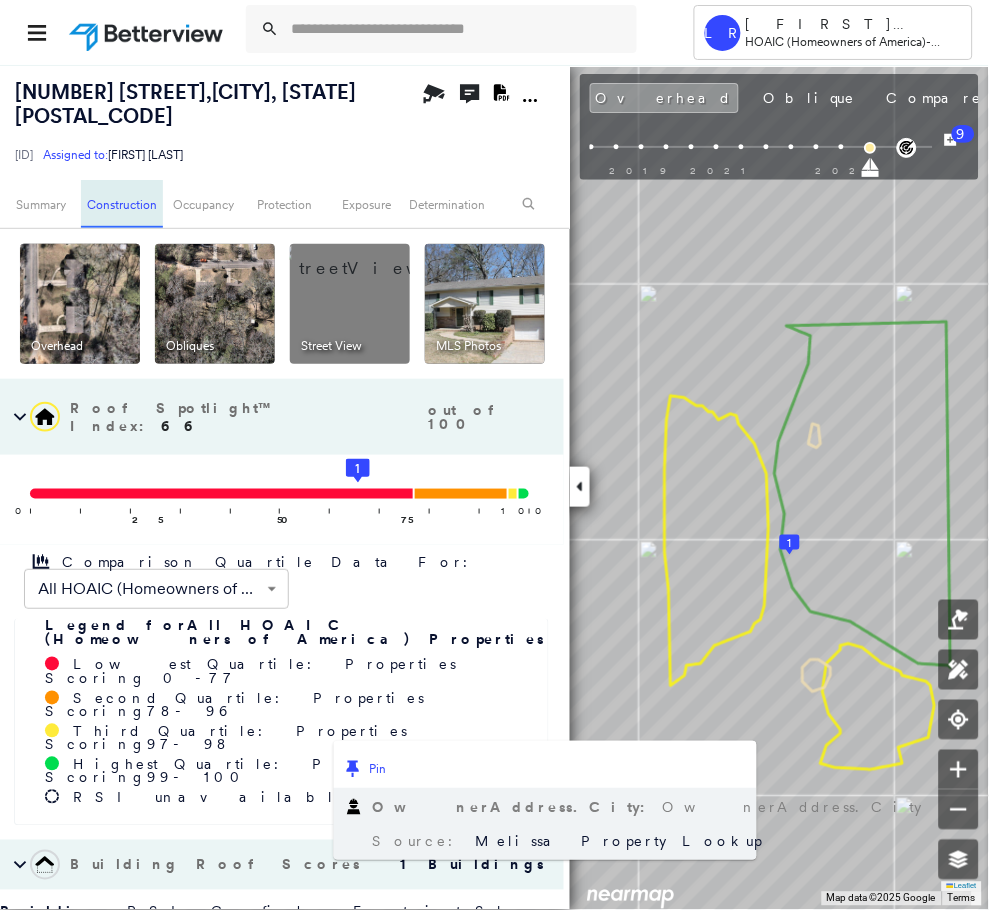scroll, scrollTop: 1342, scrollLeft: 0, axis: vertical 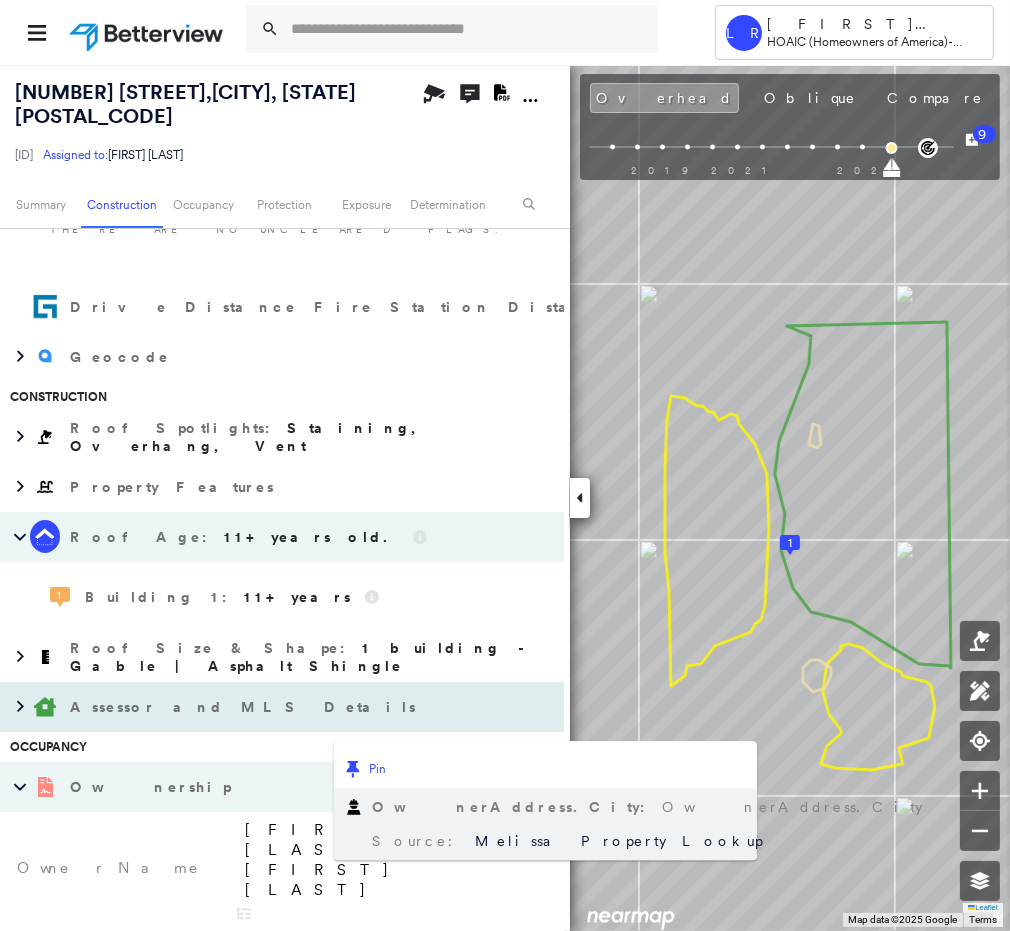 click on "Assessor and MLS Details" at bounding box center [245, 707] 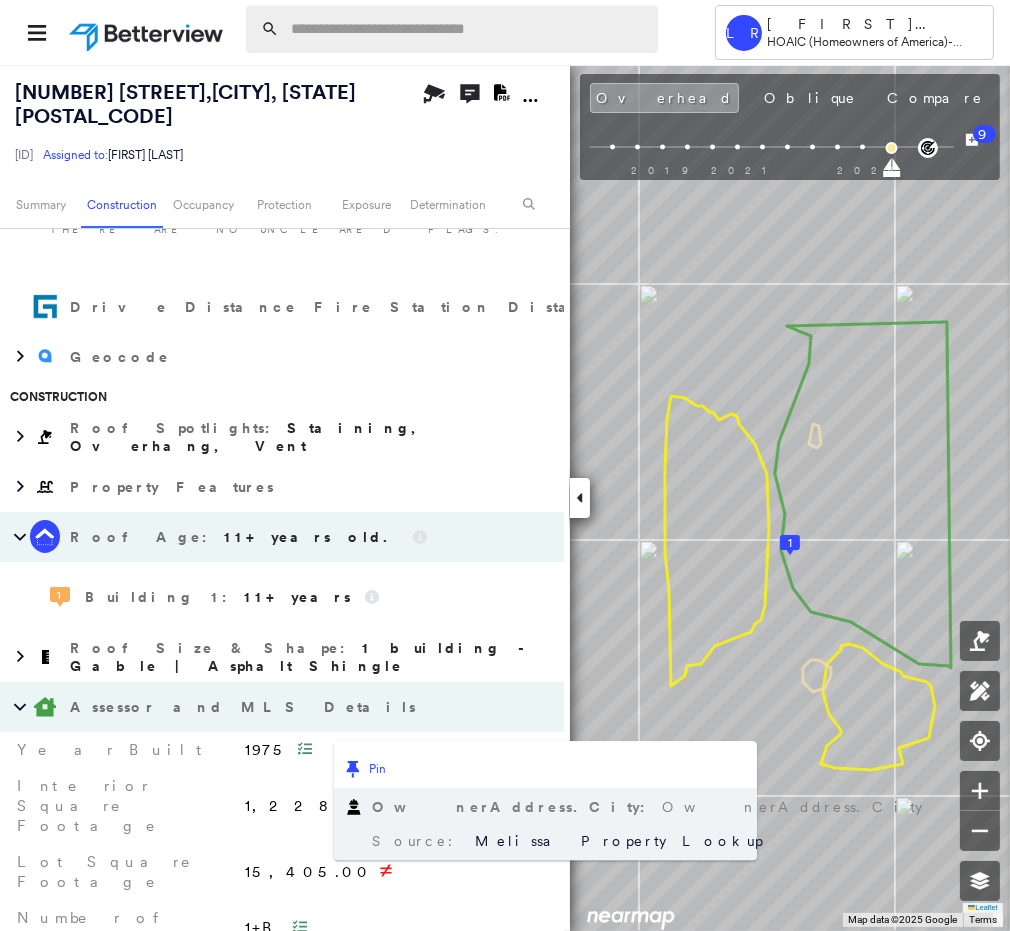 click at bounding box center [468, 29] 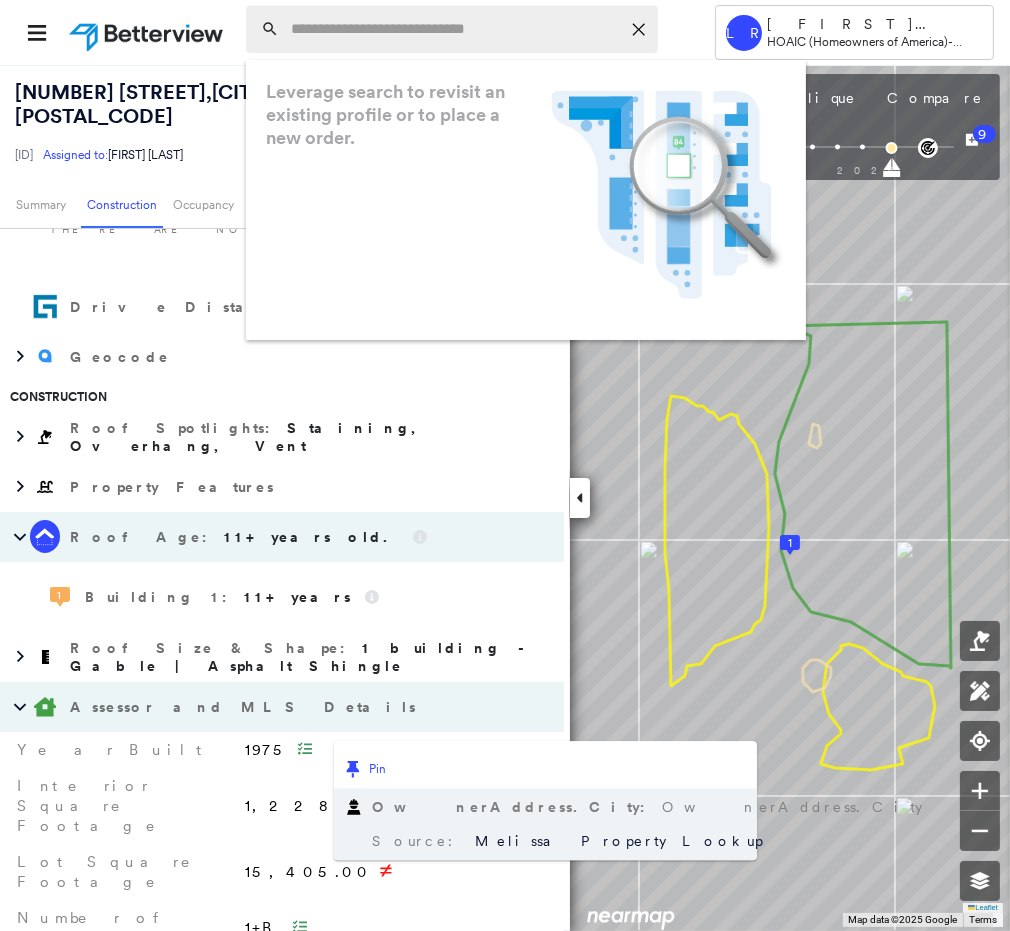 paste on "**********" 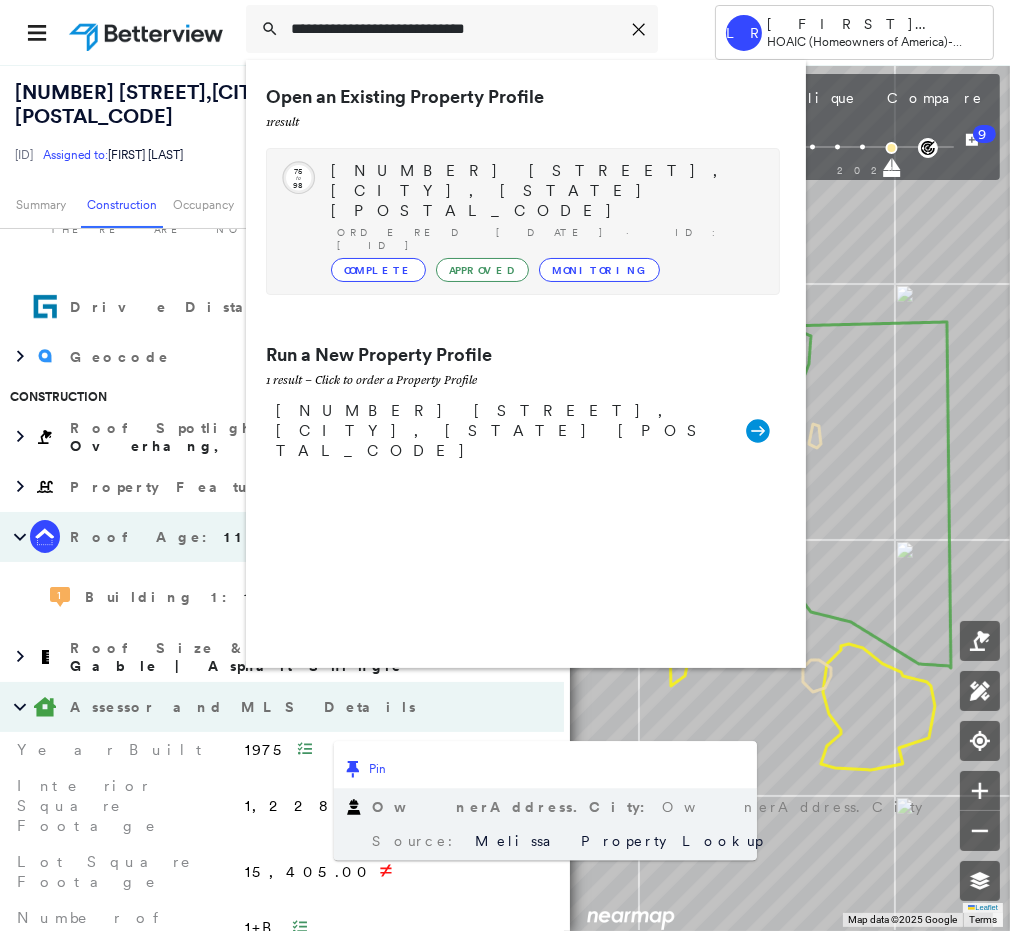 type on "**********" 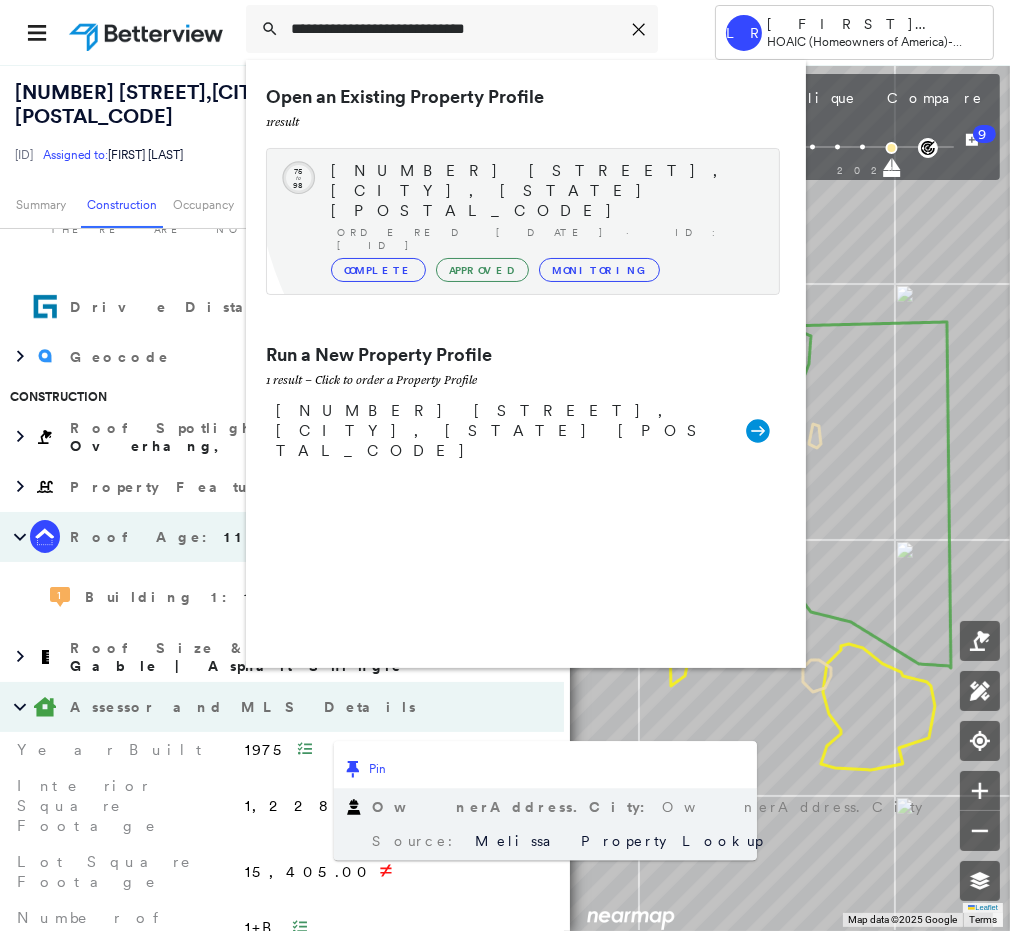 drag, startPoint x: 579, startPoint y: 162, endPoint x: 570, endPoint y: 153, distance: 12.727922 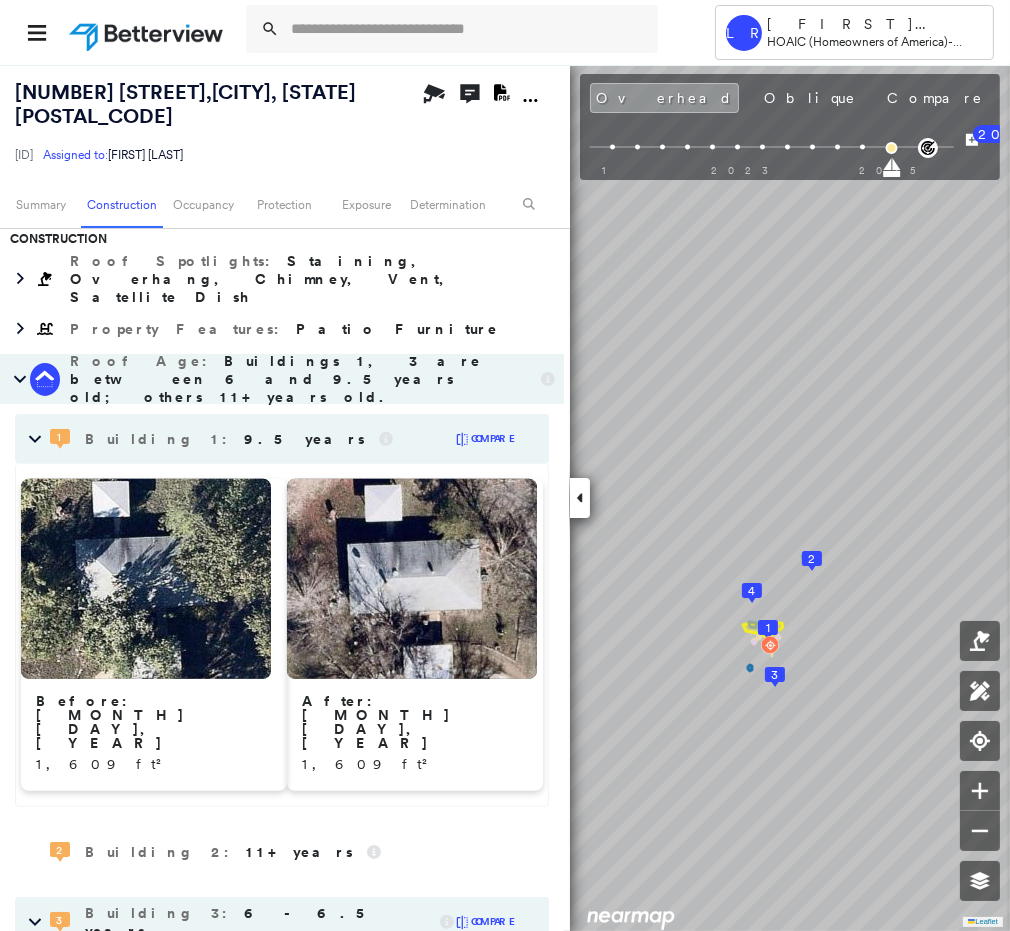 scroll, scrollTop: 821, scrollLeft: 0, axis: vertical 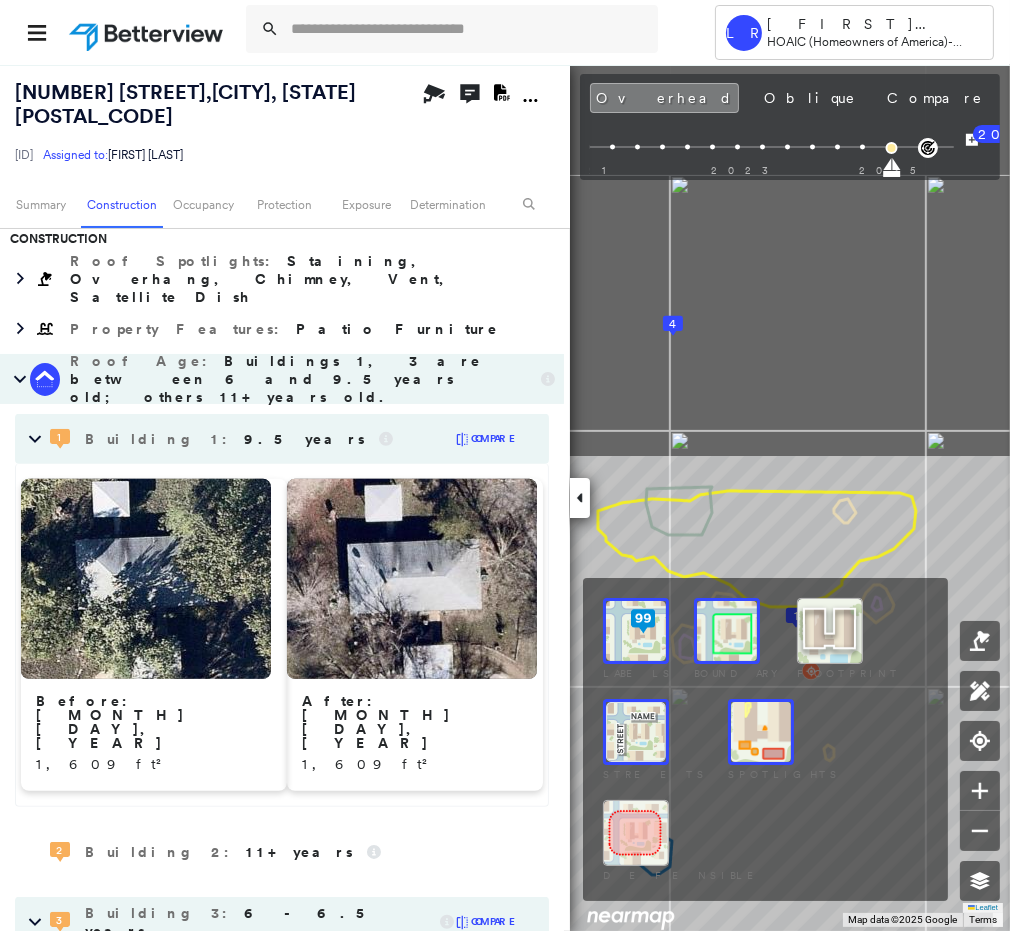 click on "[NUMBER] [STREET] , [CITY], [STATE] [POSTAL_CODE] [ID] Assigned to: [FIRST] [LAST] Assigned to: [FIRST] [LAST] [ID] Assigned to: [FIRST] [LAST] Open Comments Download PDF Report Summary Construction Occupancy Protection Exposure Determination Overhead Obliques Street View Roof Spotlight™ Index : 75-98 out of 100 0 100 25 50 75 1 4 3 2 Building Roof Scores 4 Buildings Building RSI Confidence Footprint Shape 1 75 High [SQUARE_FEET] Shape: Hip Ratio: 99% Material: Asphalt Shingle Ratio: 98% Slope: 22 degrees (Moderate) Height: 17 (1 Story) Square Footage: [SQUARE_FEET] Staining Minor ( 17%, [SQUARE_FEET] ) 2 95 High [SQUARE_FEET] Shape: Gable Ratio: 57% Material: Metal Panel Ratio: 90% Square Footage: [SQUARE_FEET] Overhang Low ( <1%, [SQUARE_FEET] ) 3 98 Very High [SQUARE_FEET] Shape: Material: Metal Panel Ratio: 98% Slope: 61 degrees (Steep) Height: 11 (1 Story) Square Footage: [SQUARE_FEET] 4 97 High [SQUARE_FEET] Shape: Material: Square Footage: [SQUARE_FEET] Policy Information : [ID] Flags : : 1.07 Geocode" at bounding box center [505, 497] 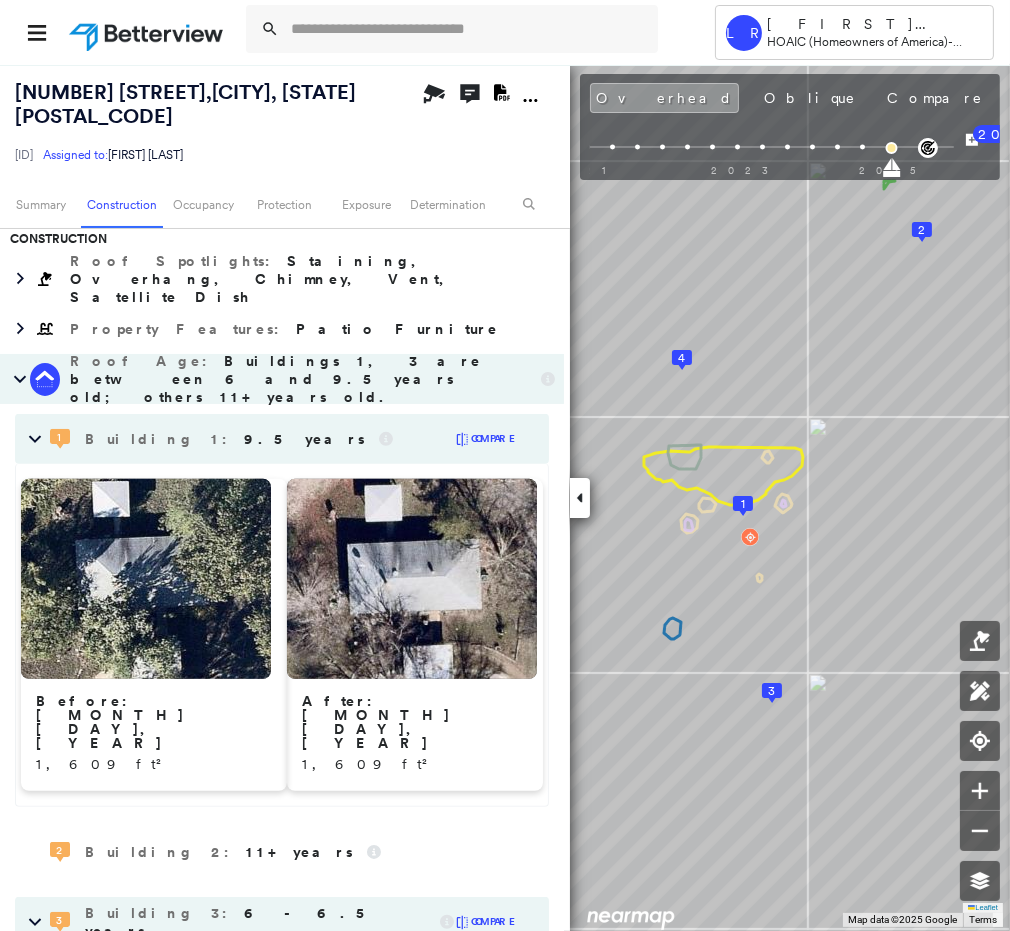 scroll, scrollTop: 0, scrollLeft: 0, axis: both 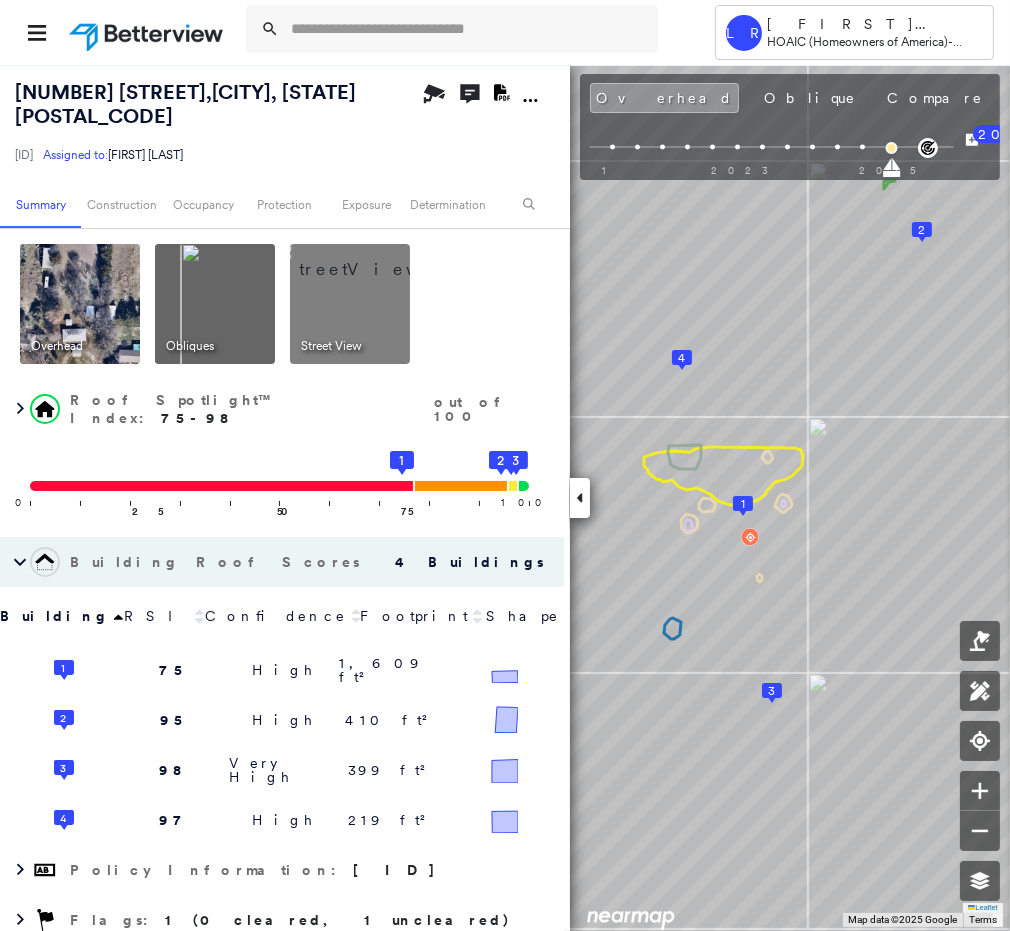click on "LR [LAST_NAME] HOAIC (Homeowners of America)  -   Personal Lines" at bounding box center (505, 32) 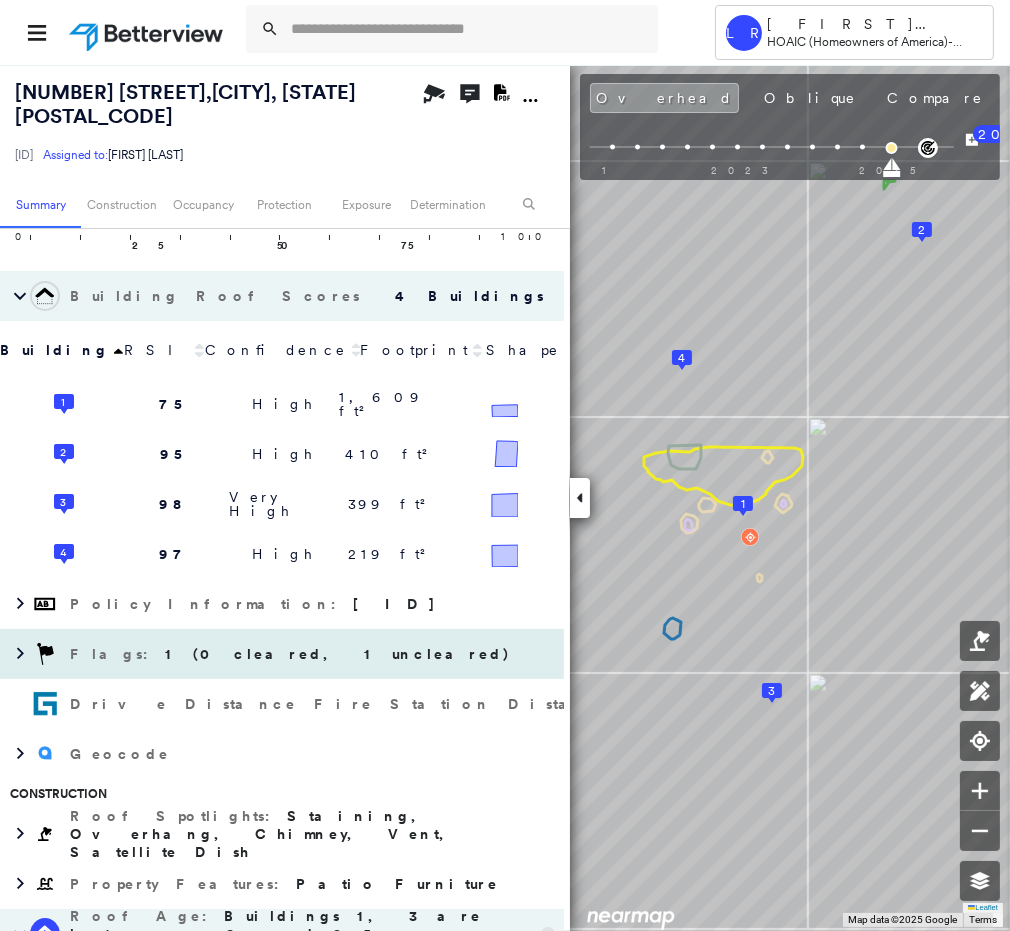 click on "1 (0 cleared, 1 uncleared)" at bounding box center [338, 654] 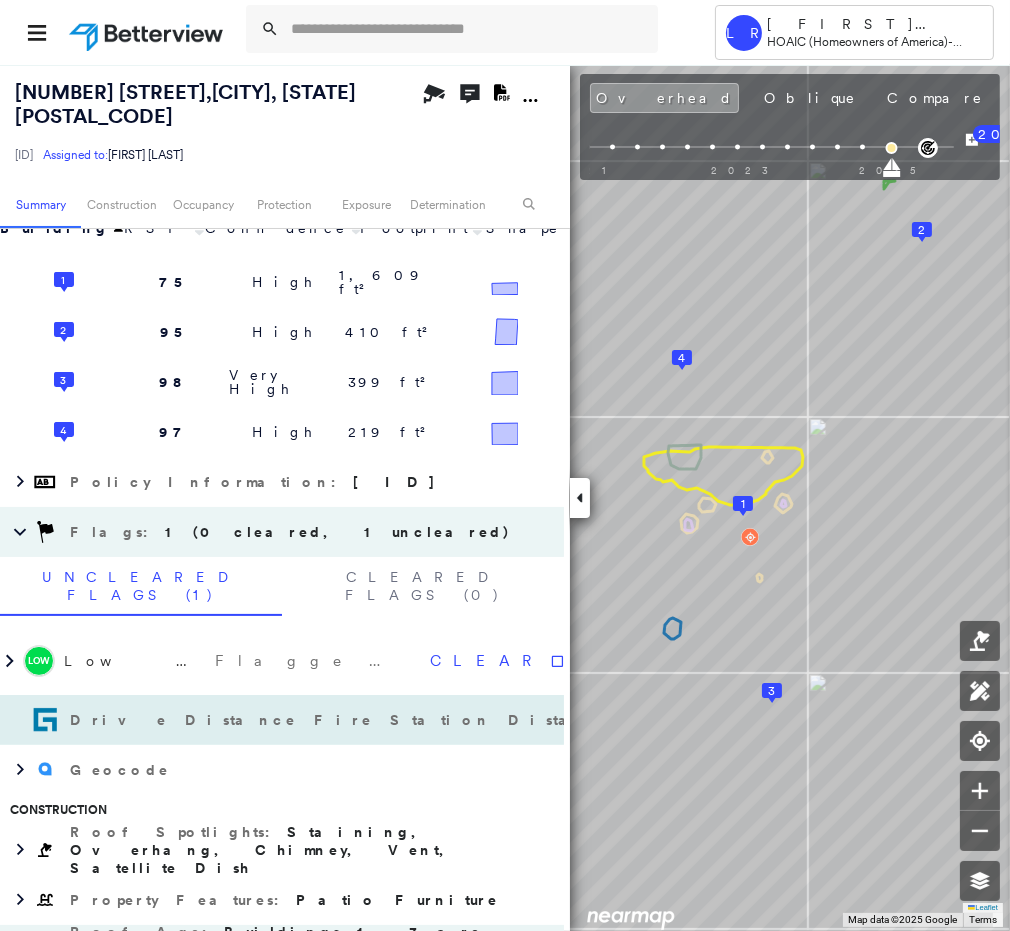 scroll, scrollTop: 404, scrollLeft: 0, axis: vertical 